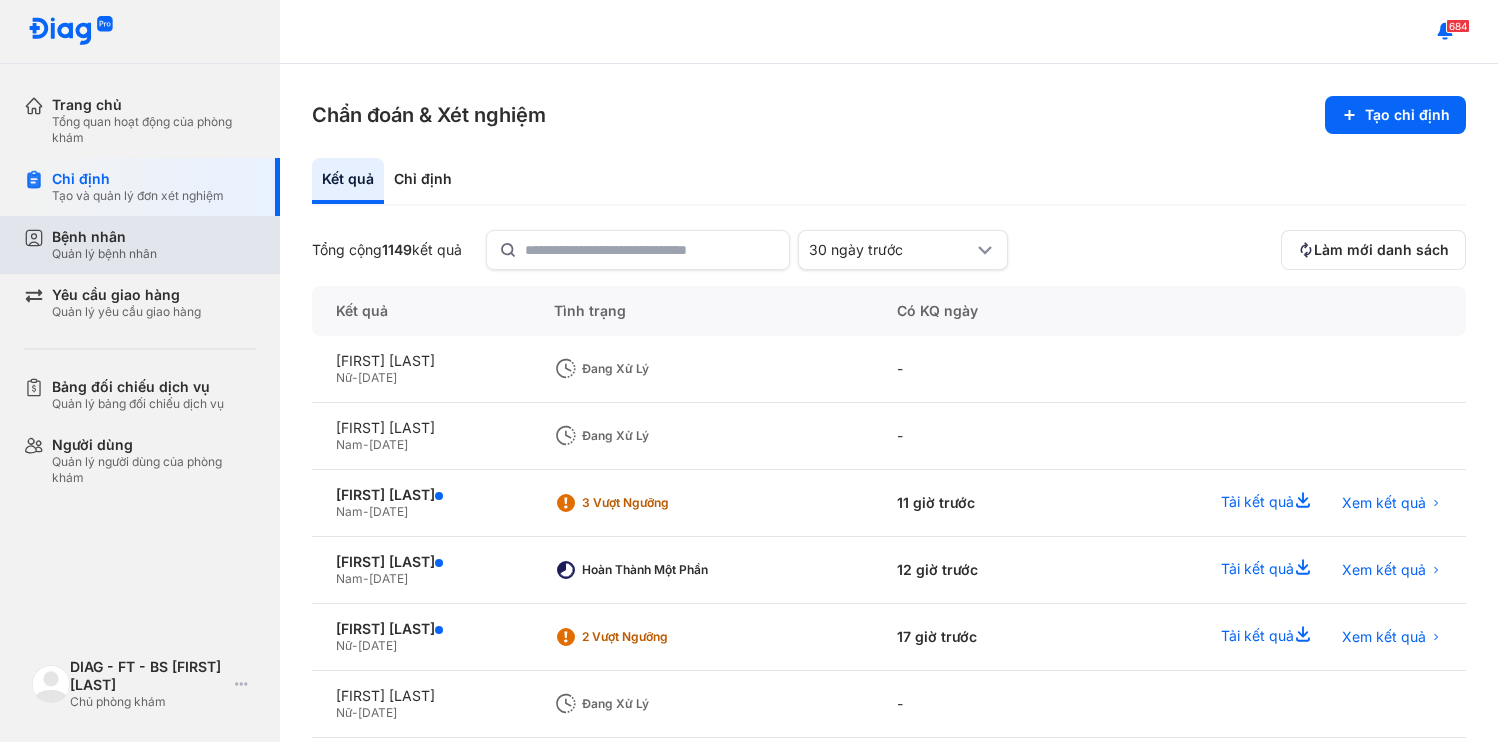 scroll, scrollTop: 0, scrollLeft: 0, axis: both 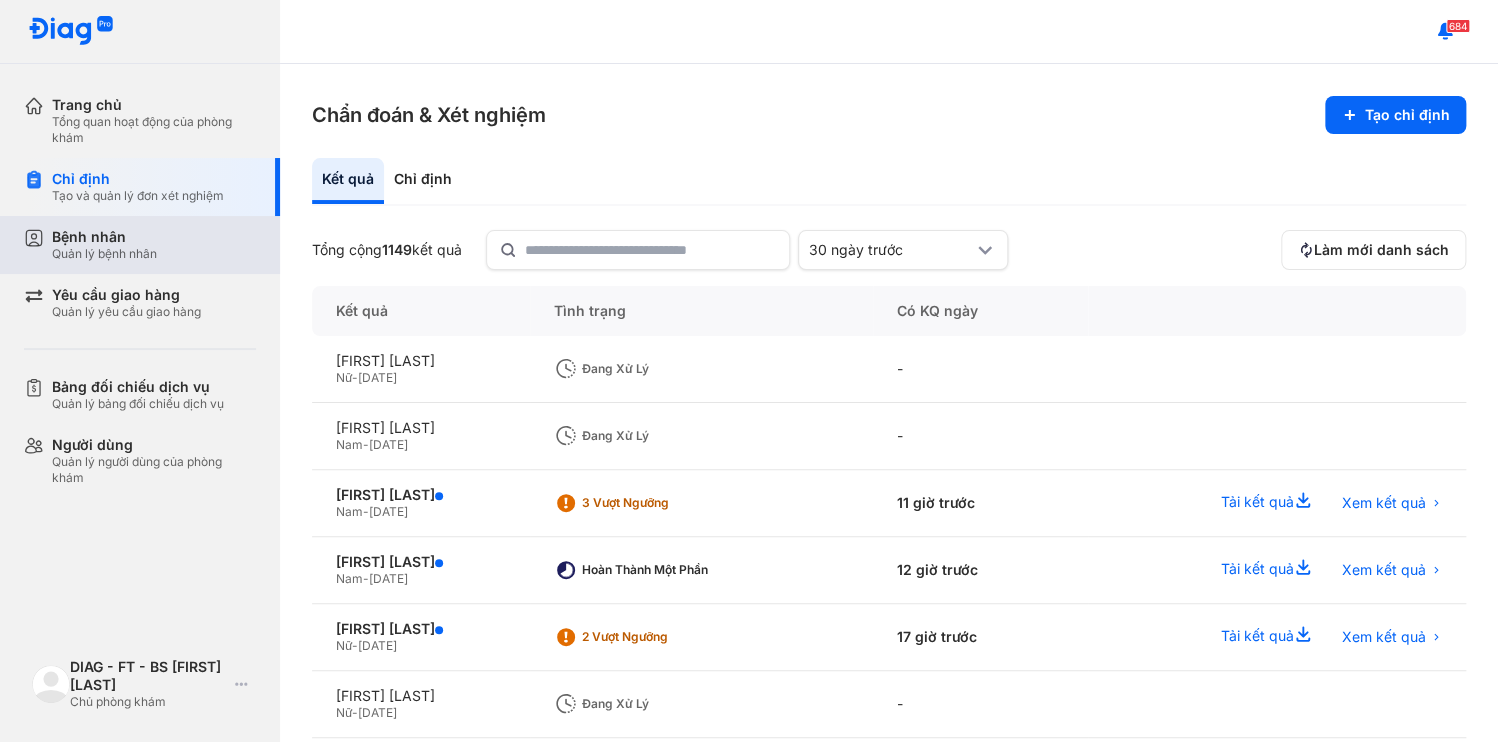 click on "Bệnh nhân" at bounding box center (104, 237) 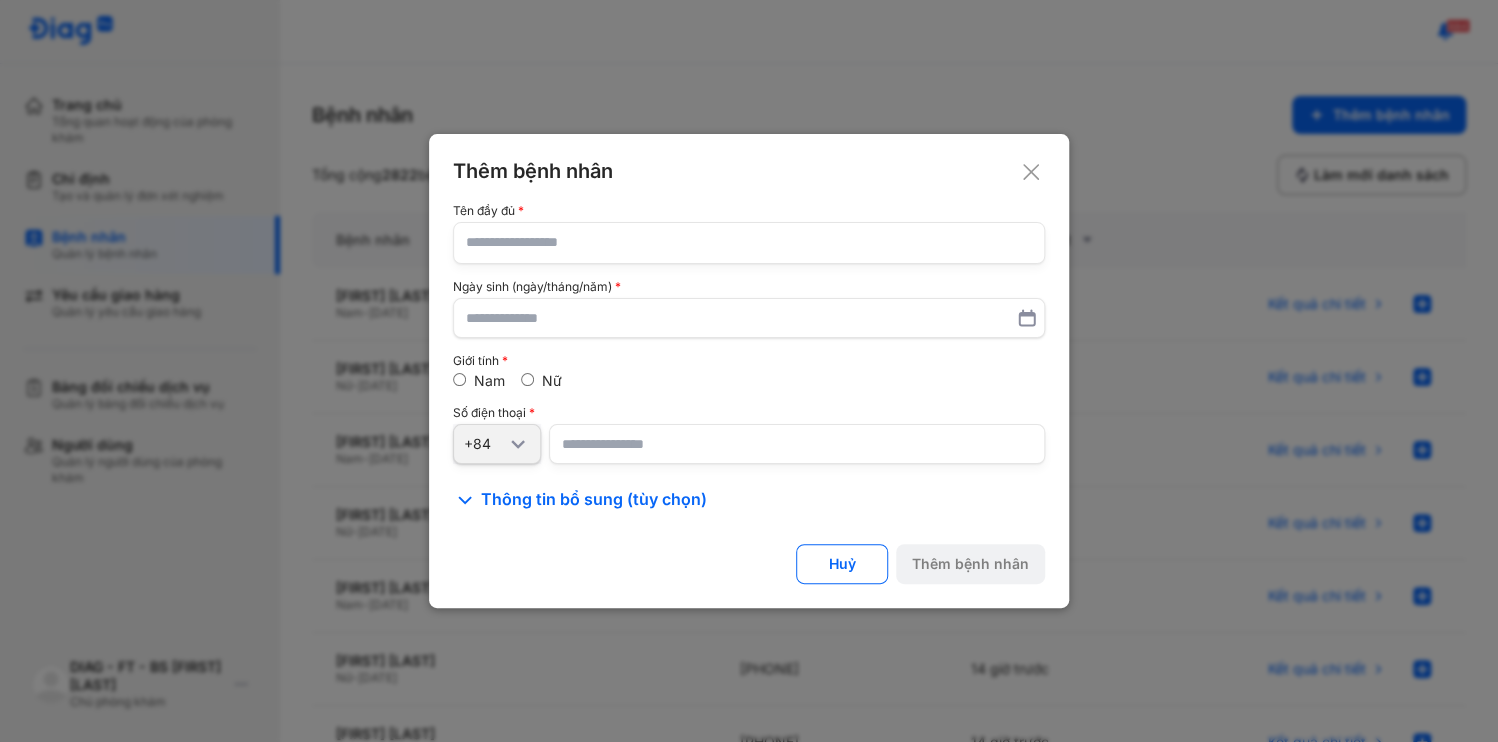 type 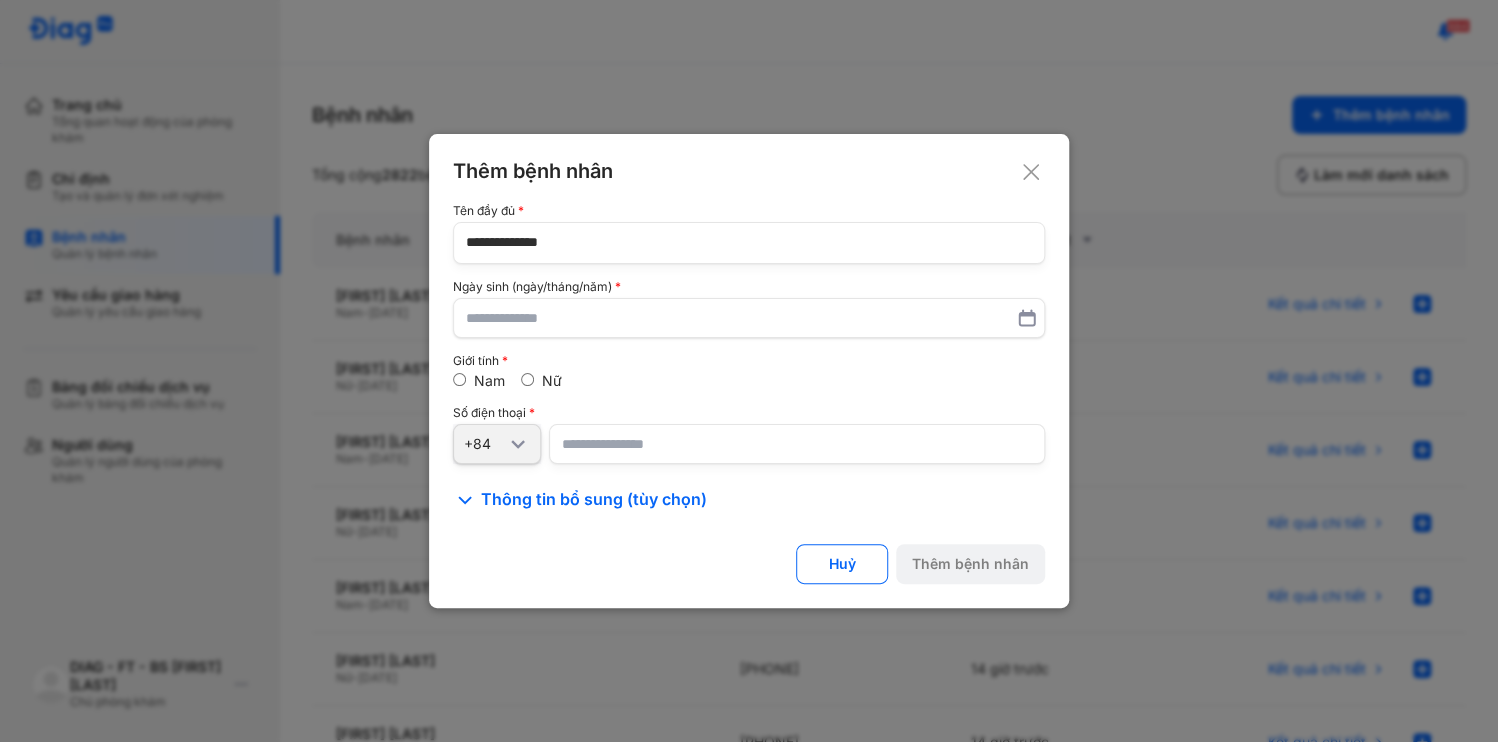 click on "**********" 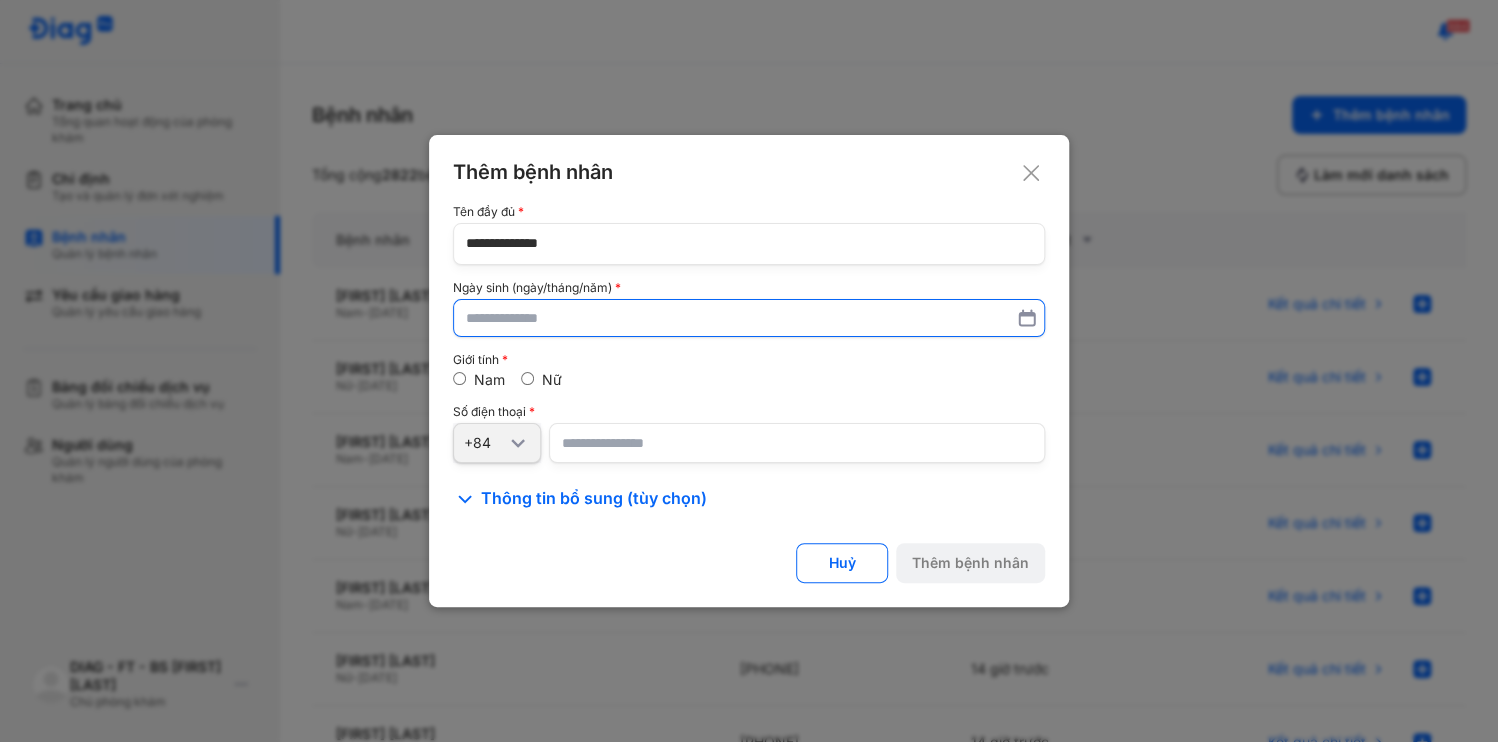 paste on "**********" 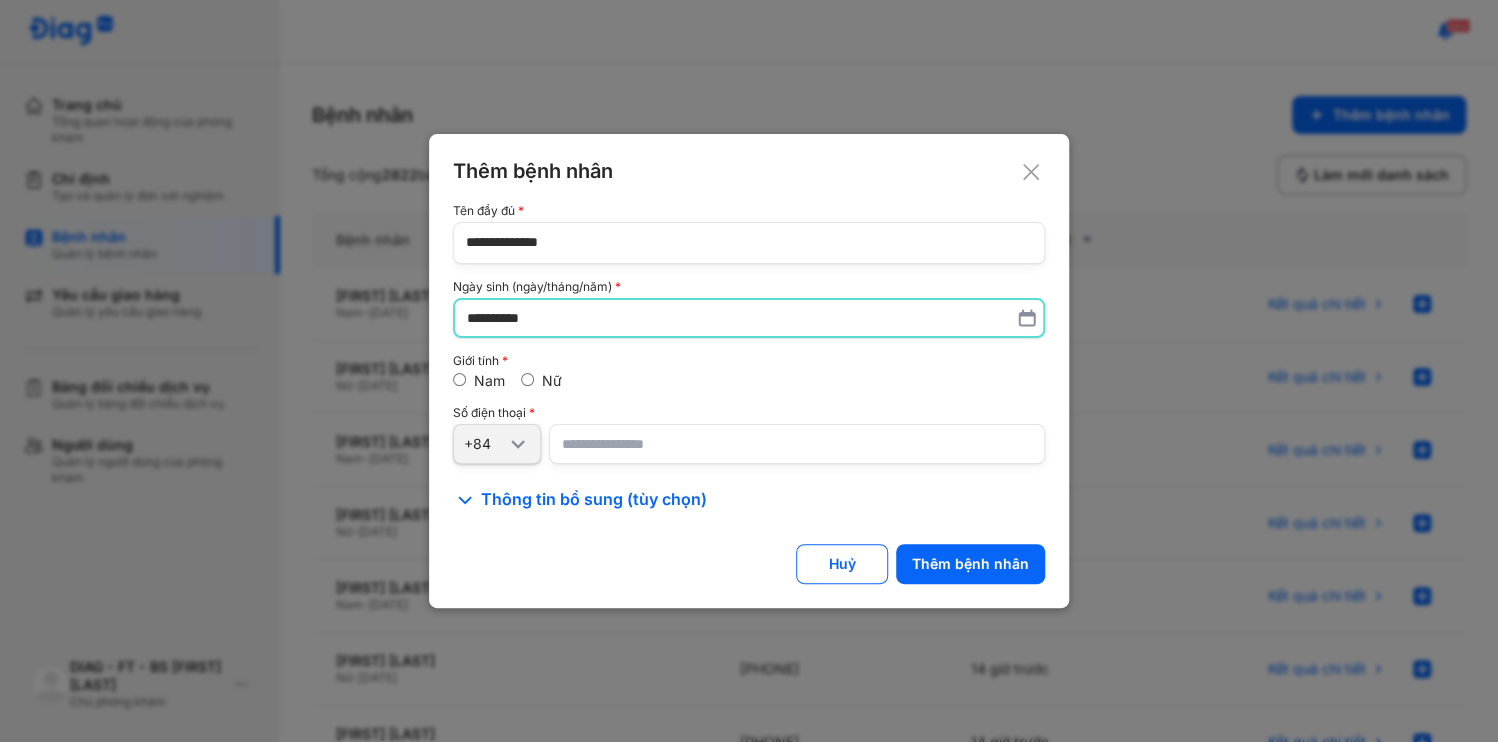 click on "**********" at bounding box center [749, 318] 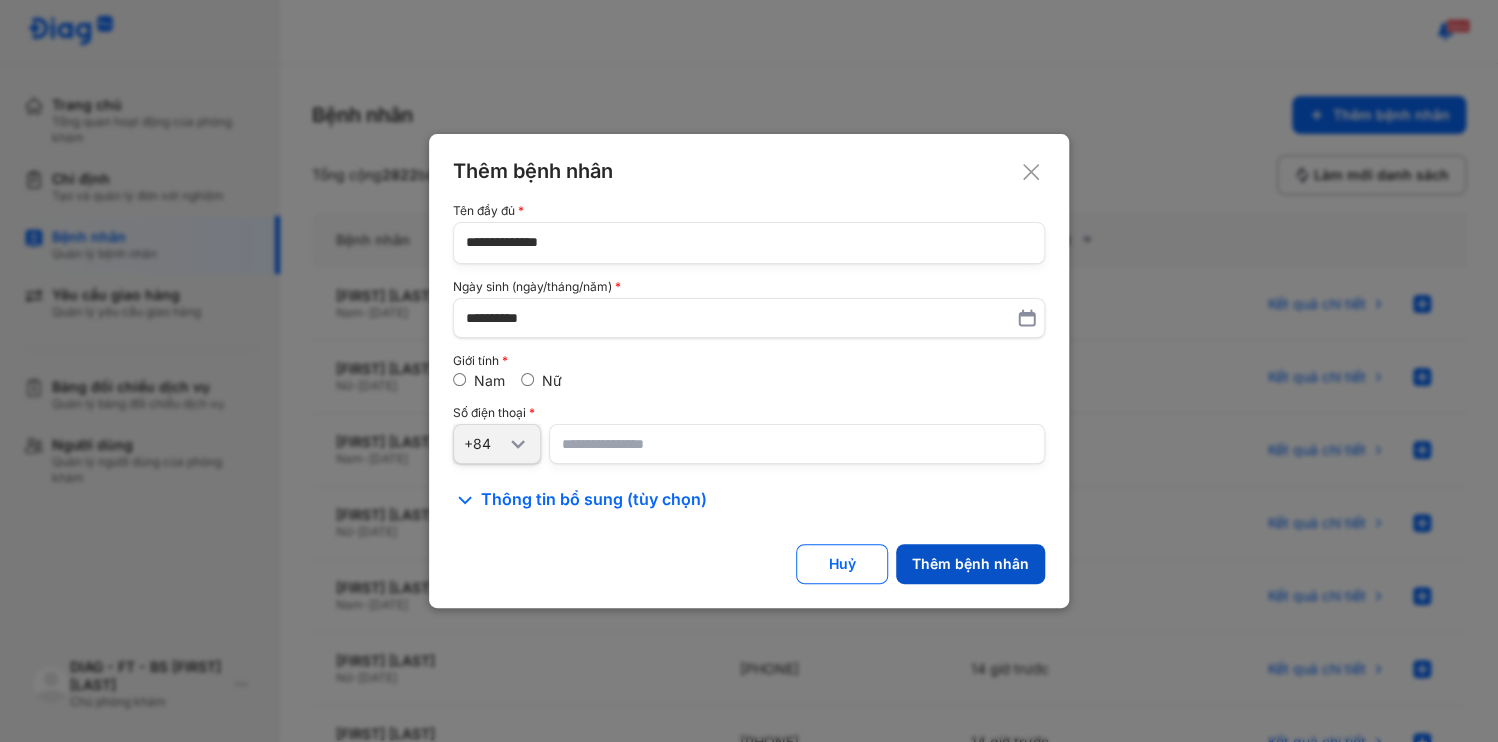 click on "Thêm bệnh nhân" 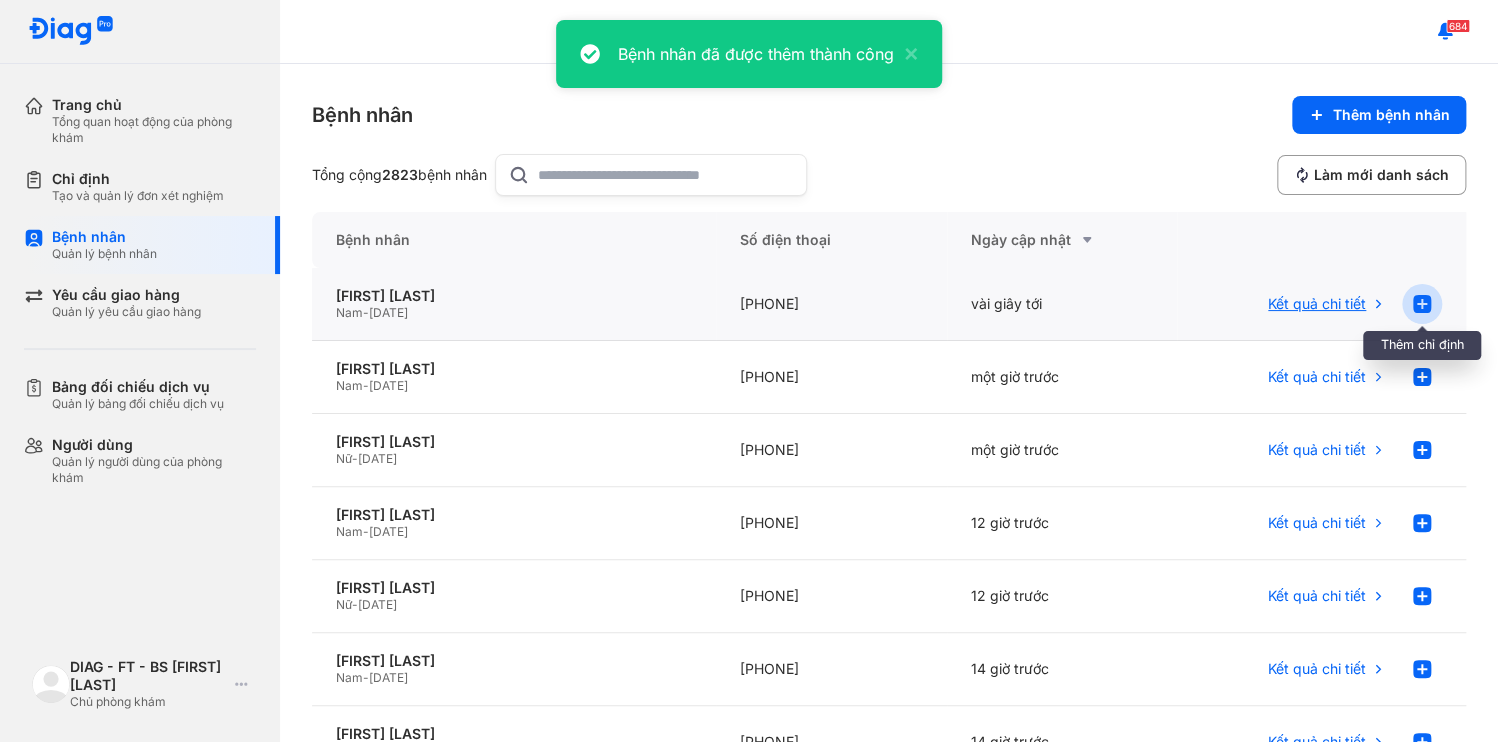 click 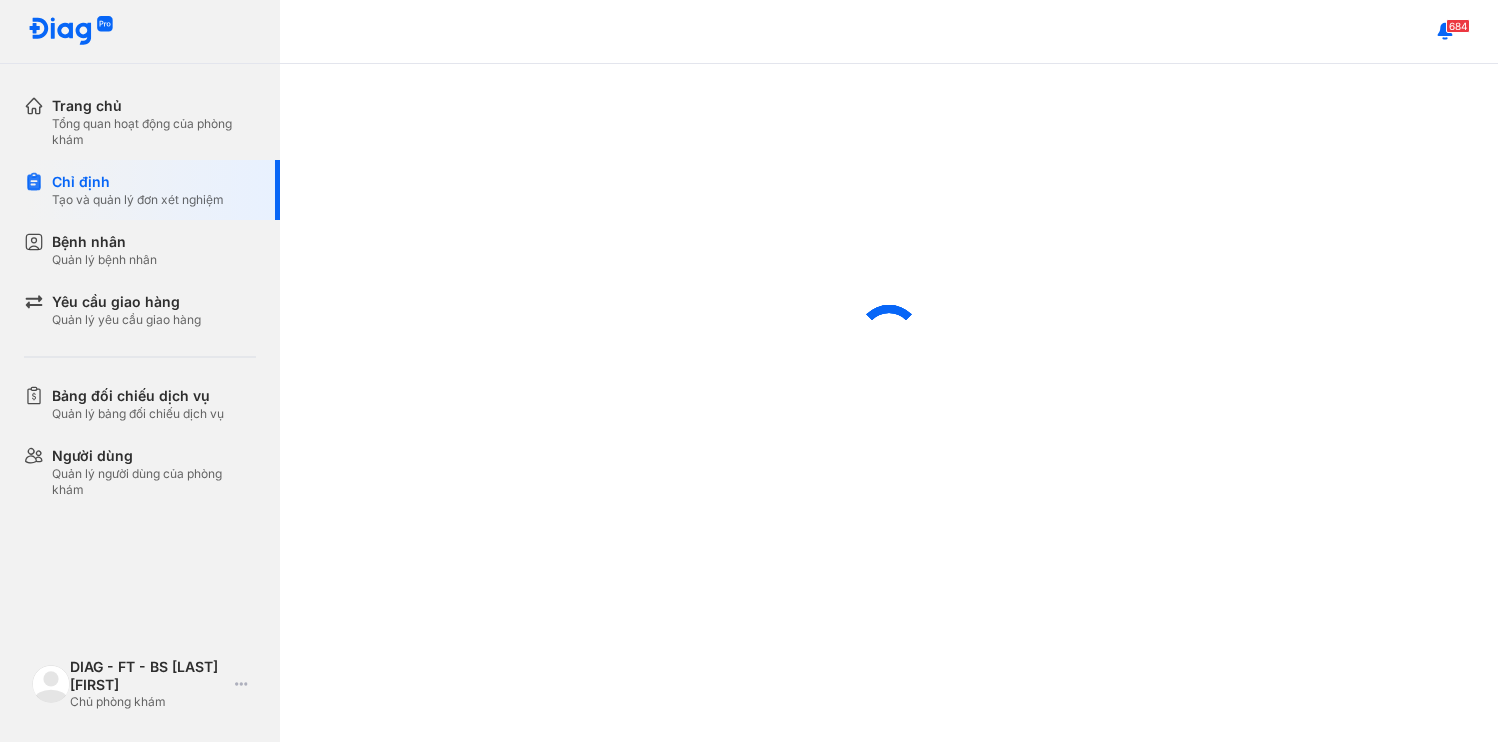 scroll, scrollTop: 0, scrollLeft: 0, axis: both 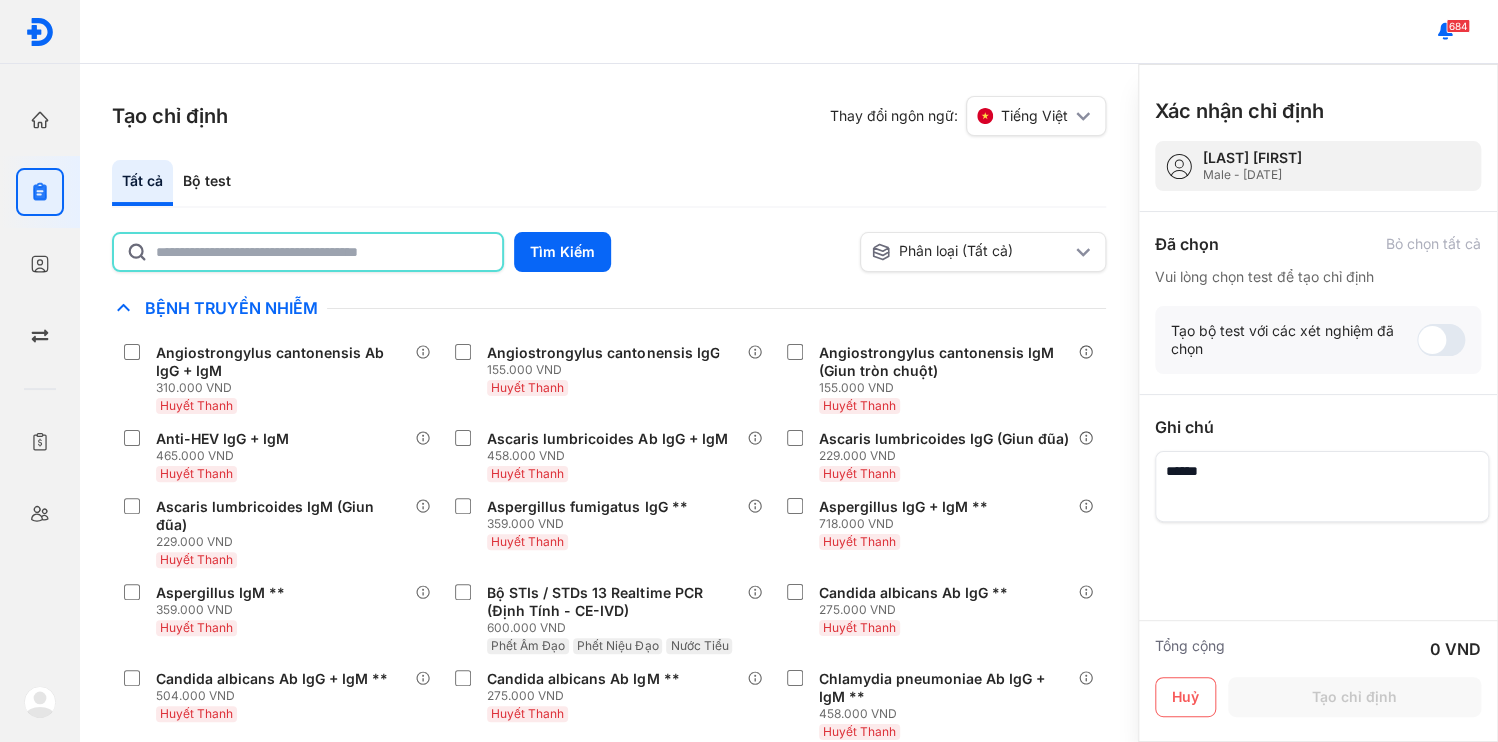 click 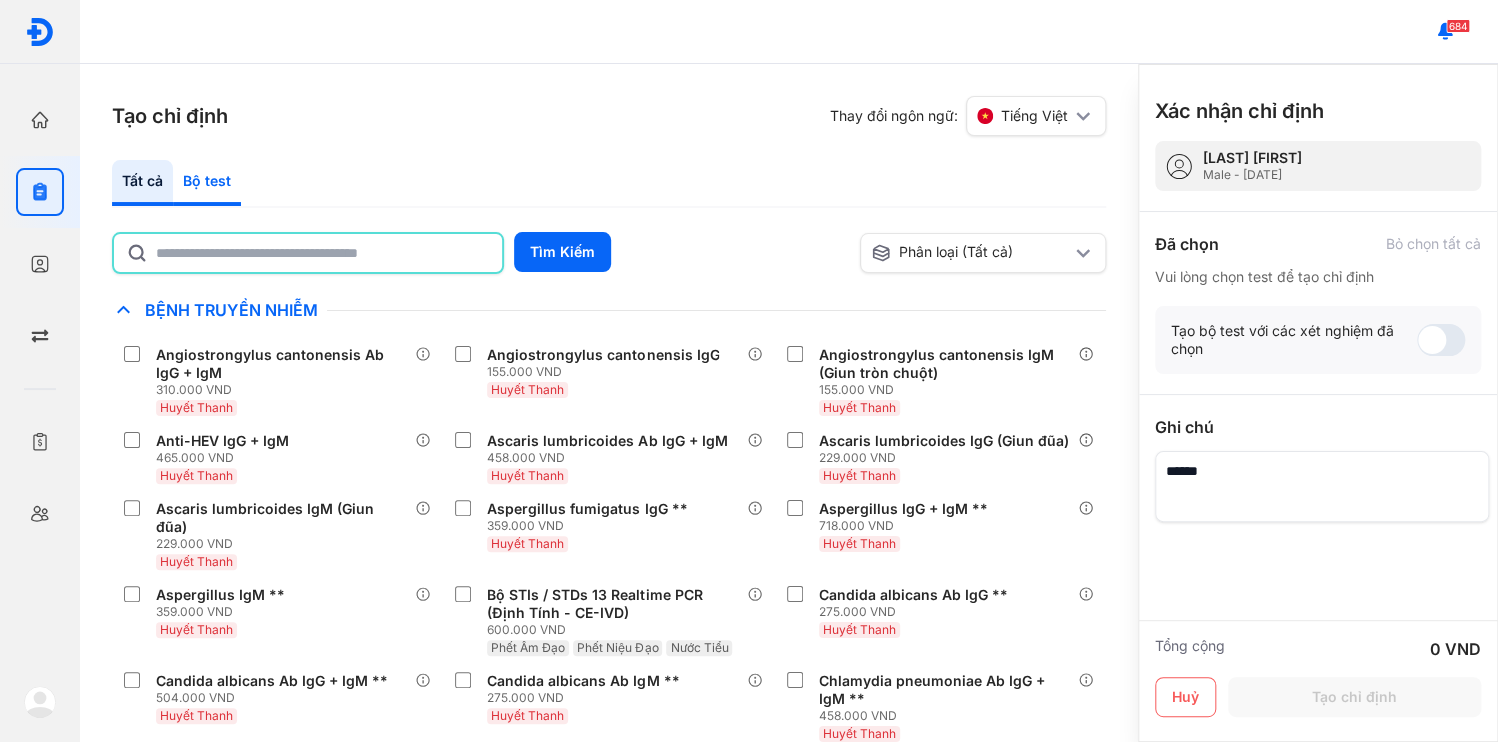 click on "Bộ test" 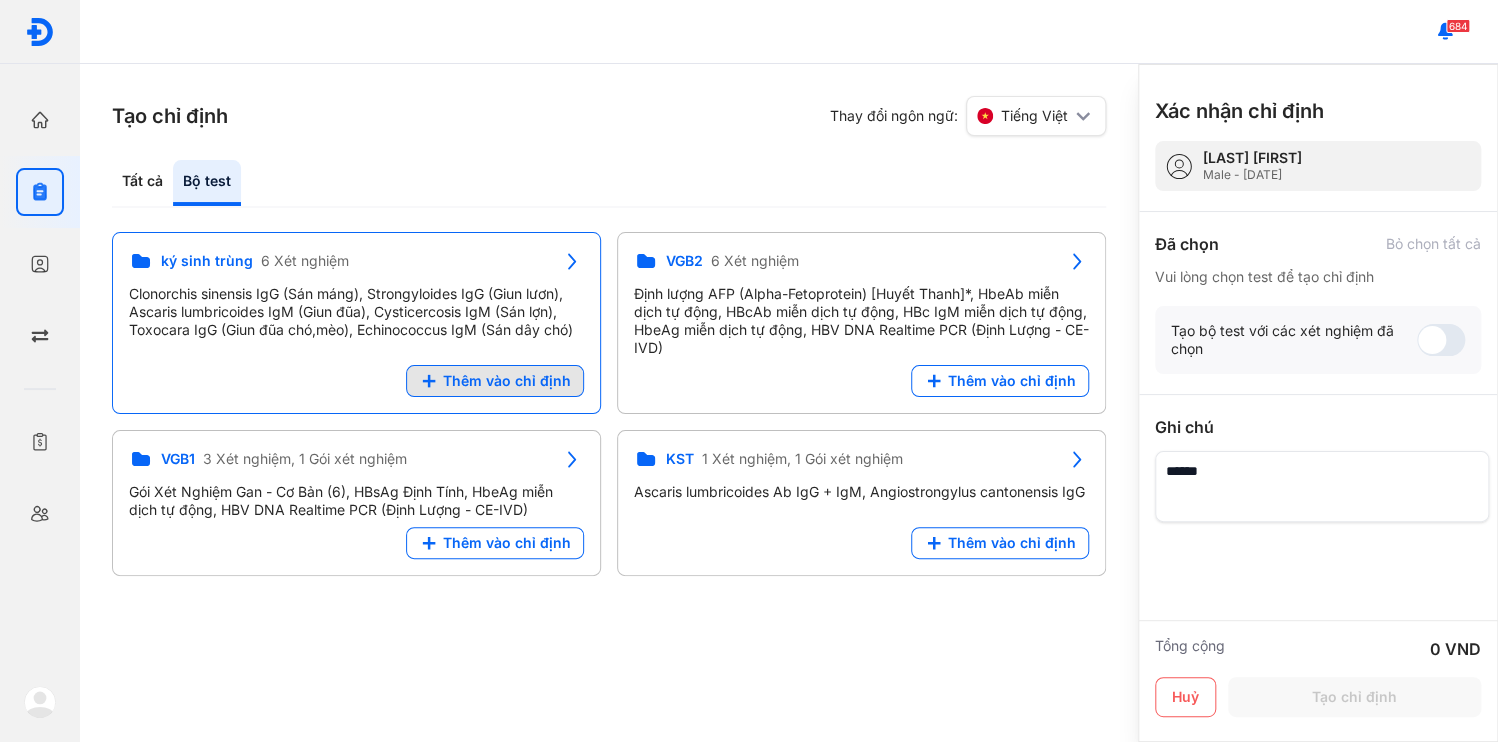 click on "Thêm vào chỉ định" 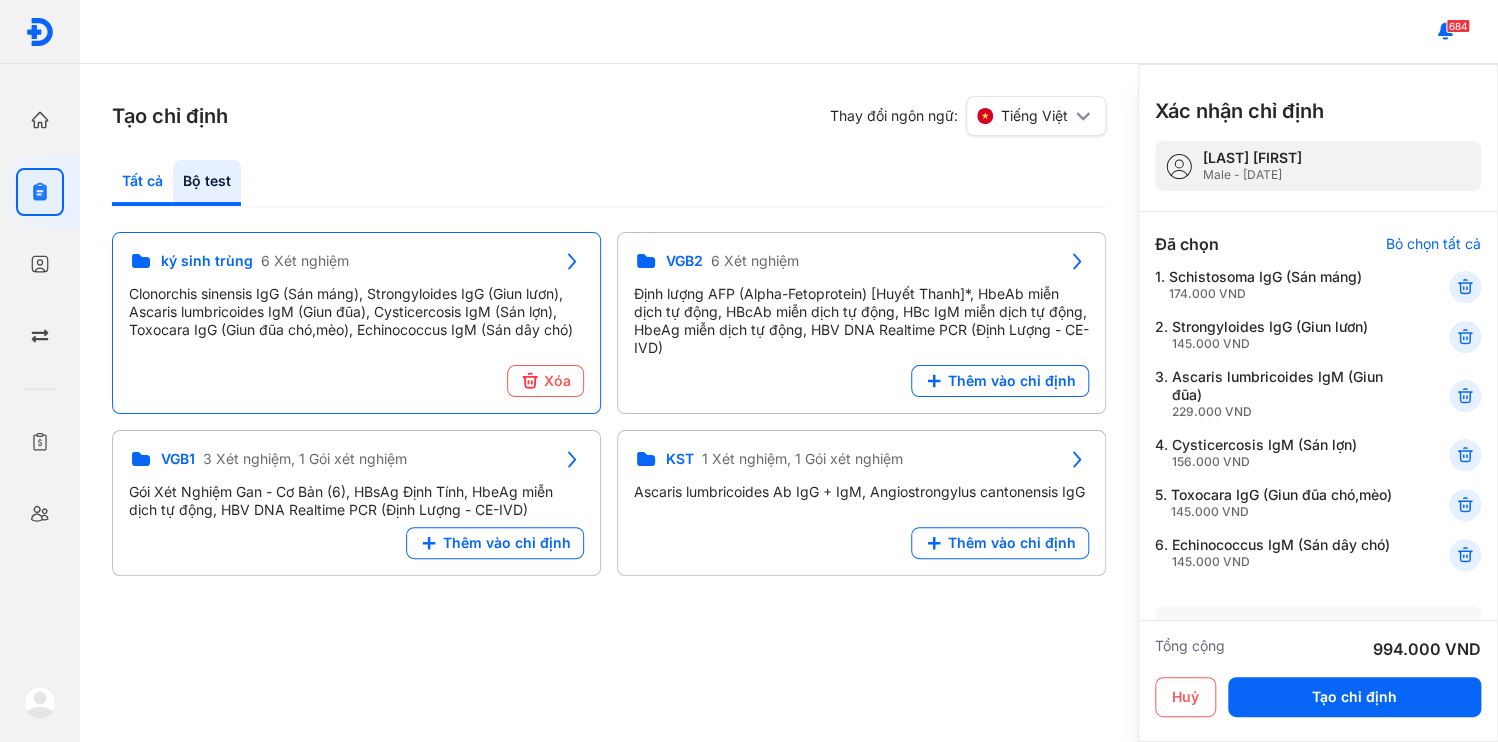 click on "Tất cả" 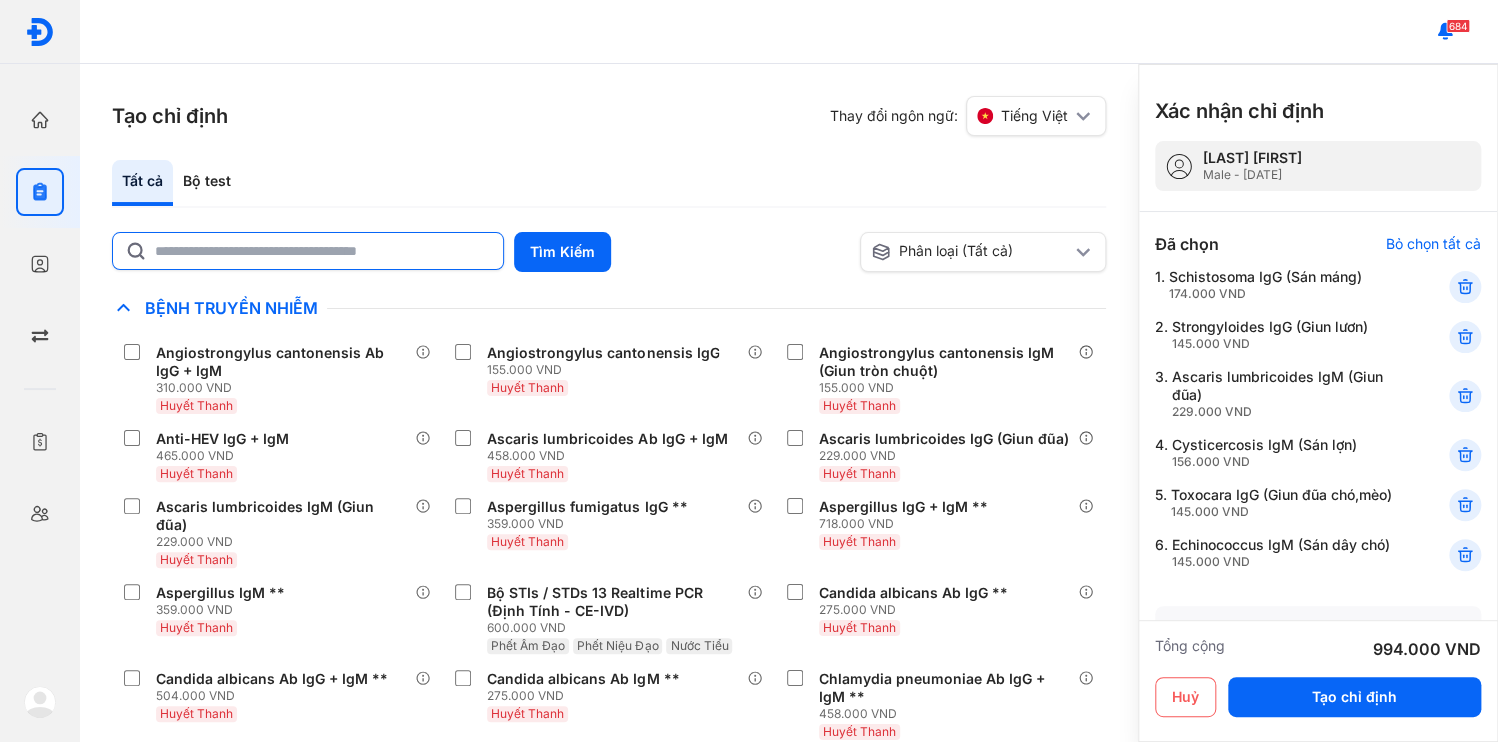 click 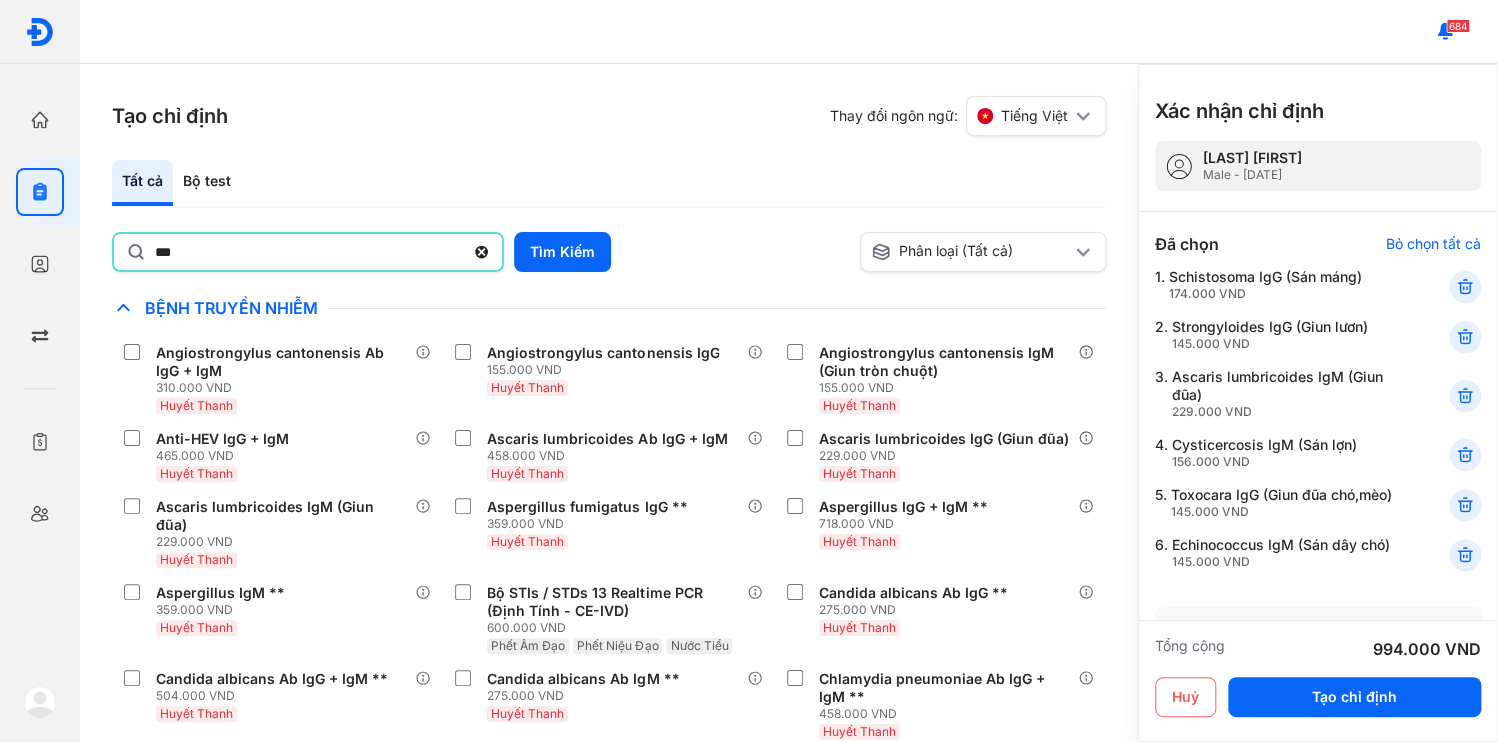 type on "***" 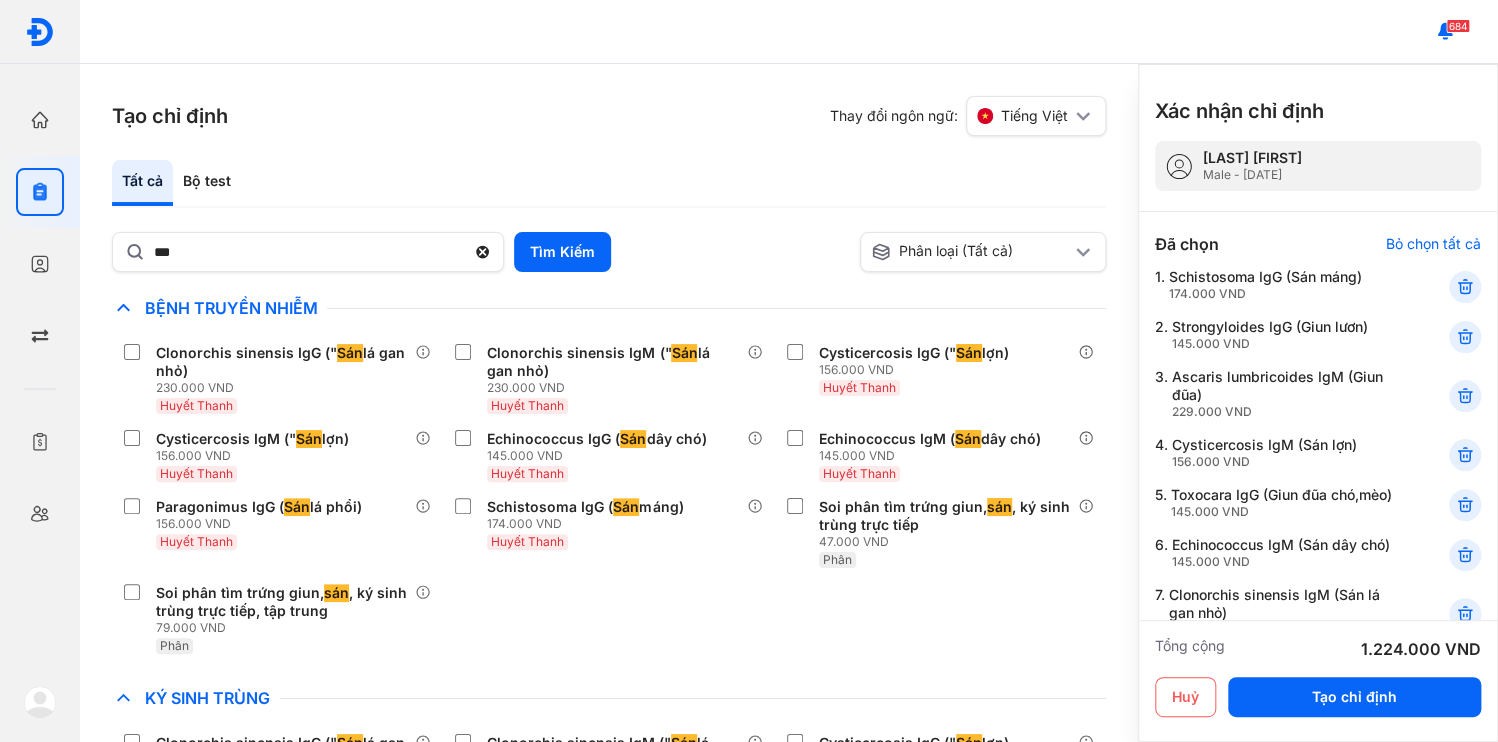 click at bounding box center (1441, 708) 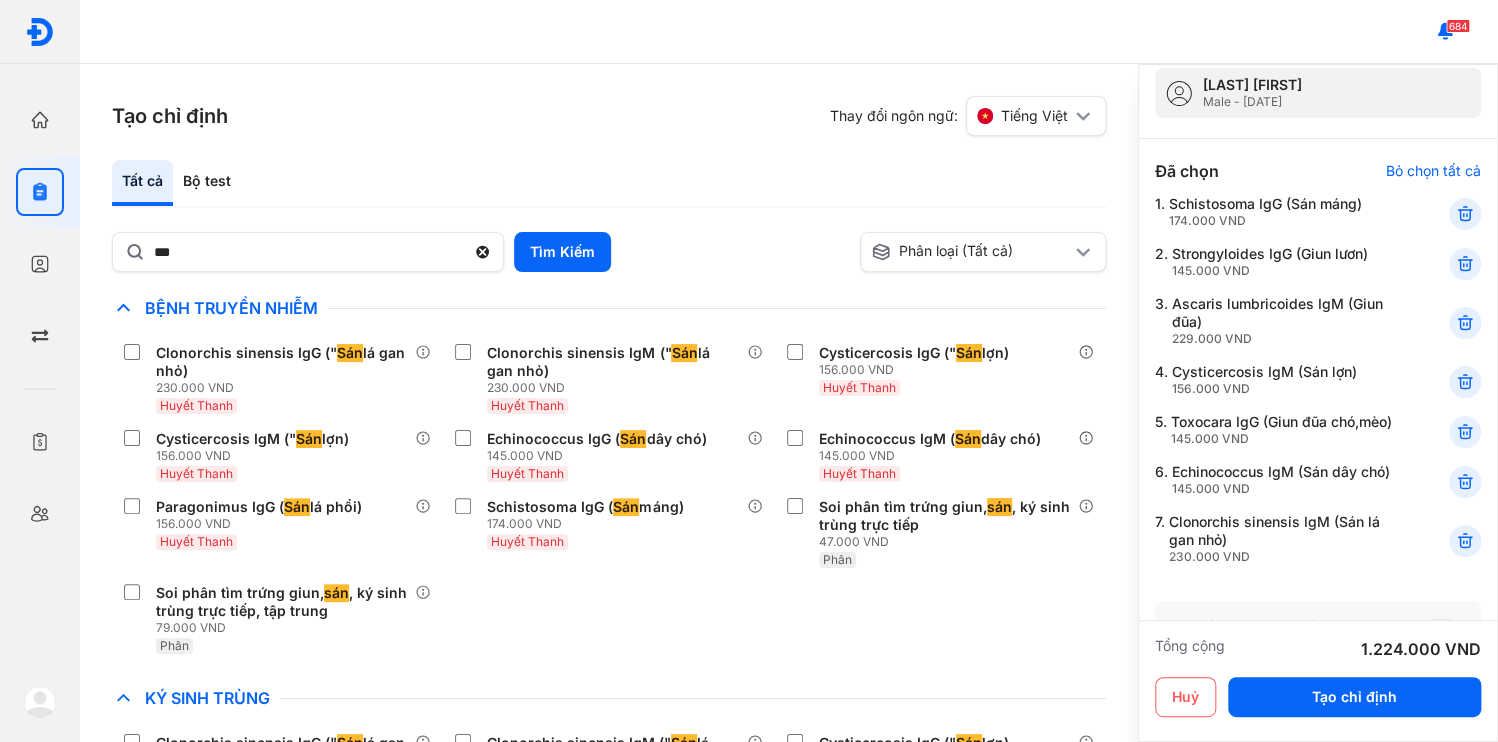 scroll, scrollTop: 240, scrollLeft: 0, axis: vertical 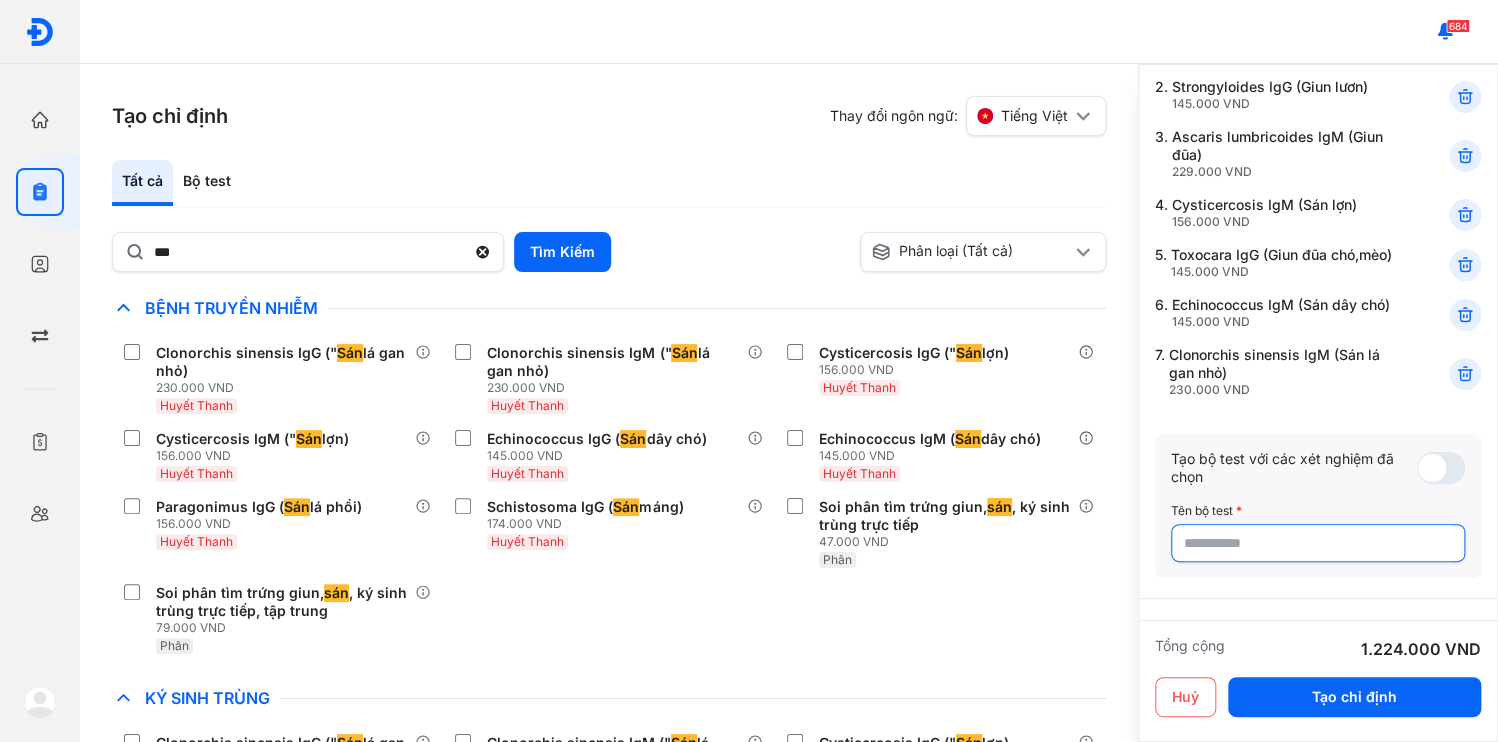 click 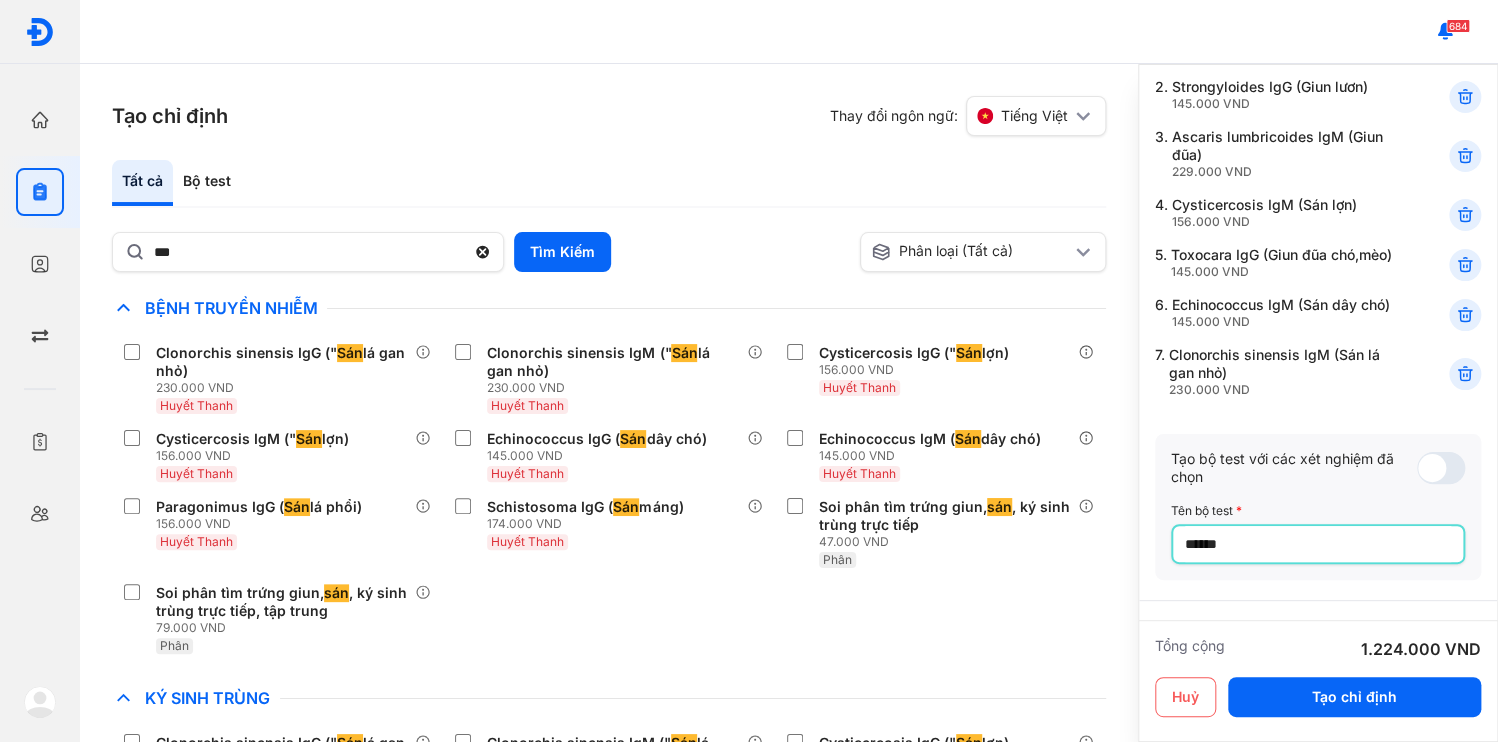 scroll, scrollTop: 80, scrollLeft: 0, axis: vertical 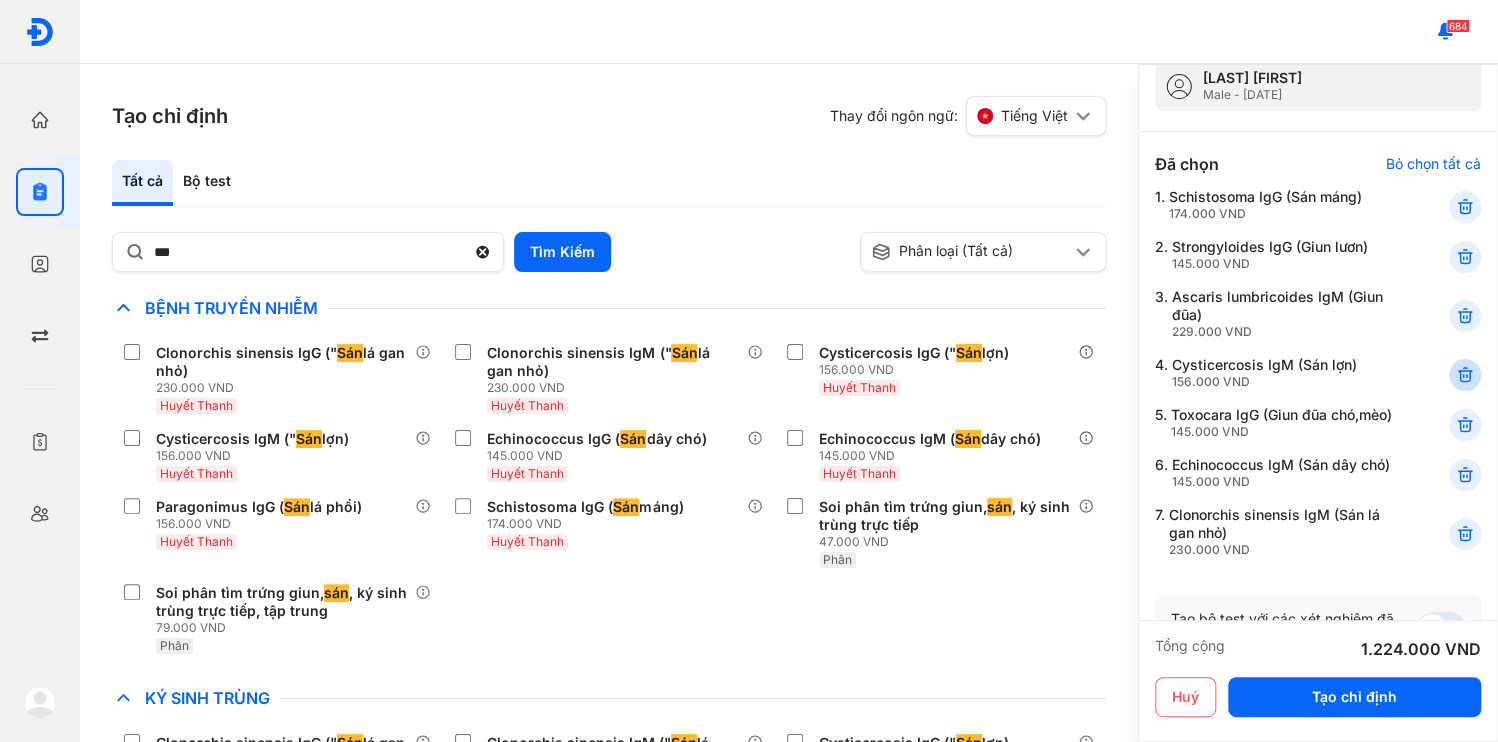 type on "******" 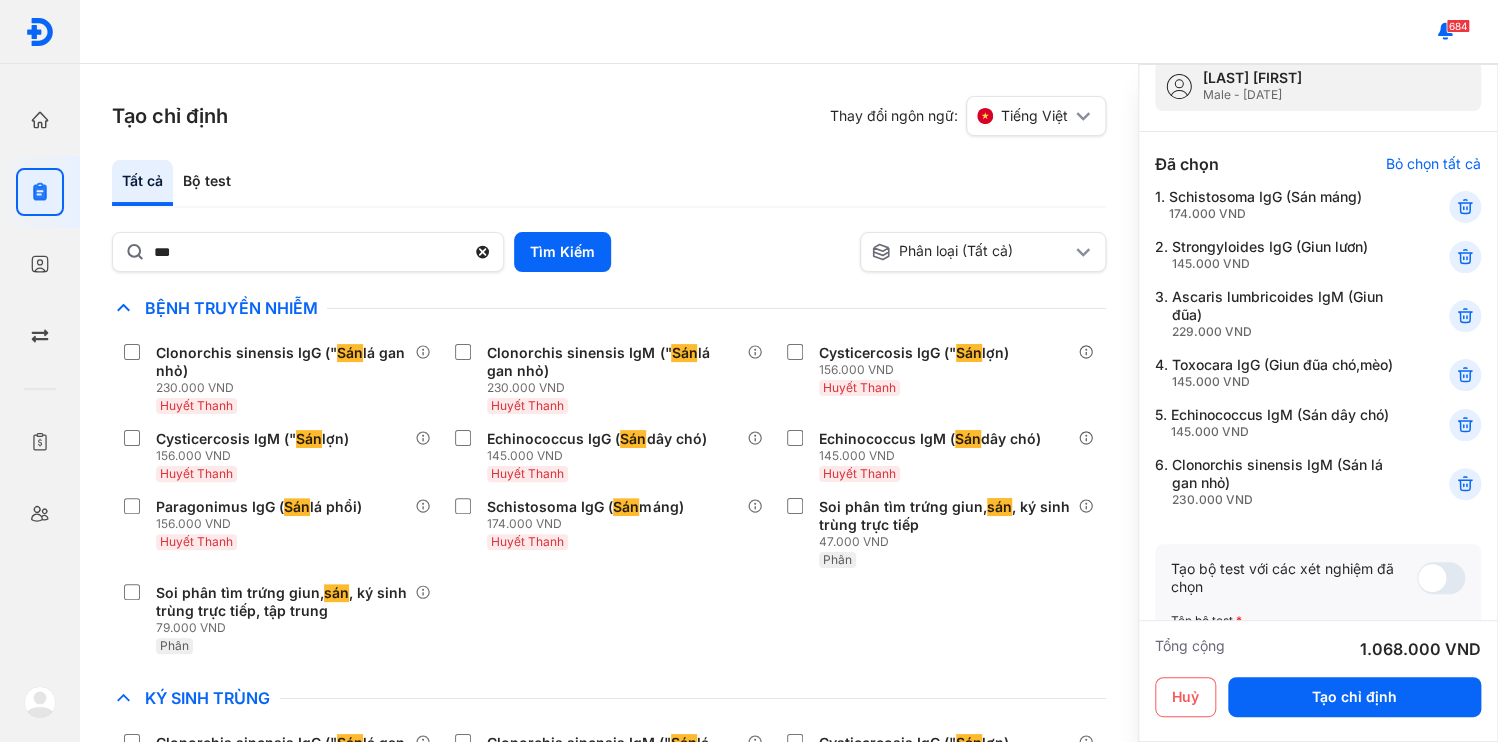 scroll, scrollTop: 160, scrollLeft: 0, axis: vertical 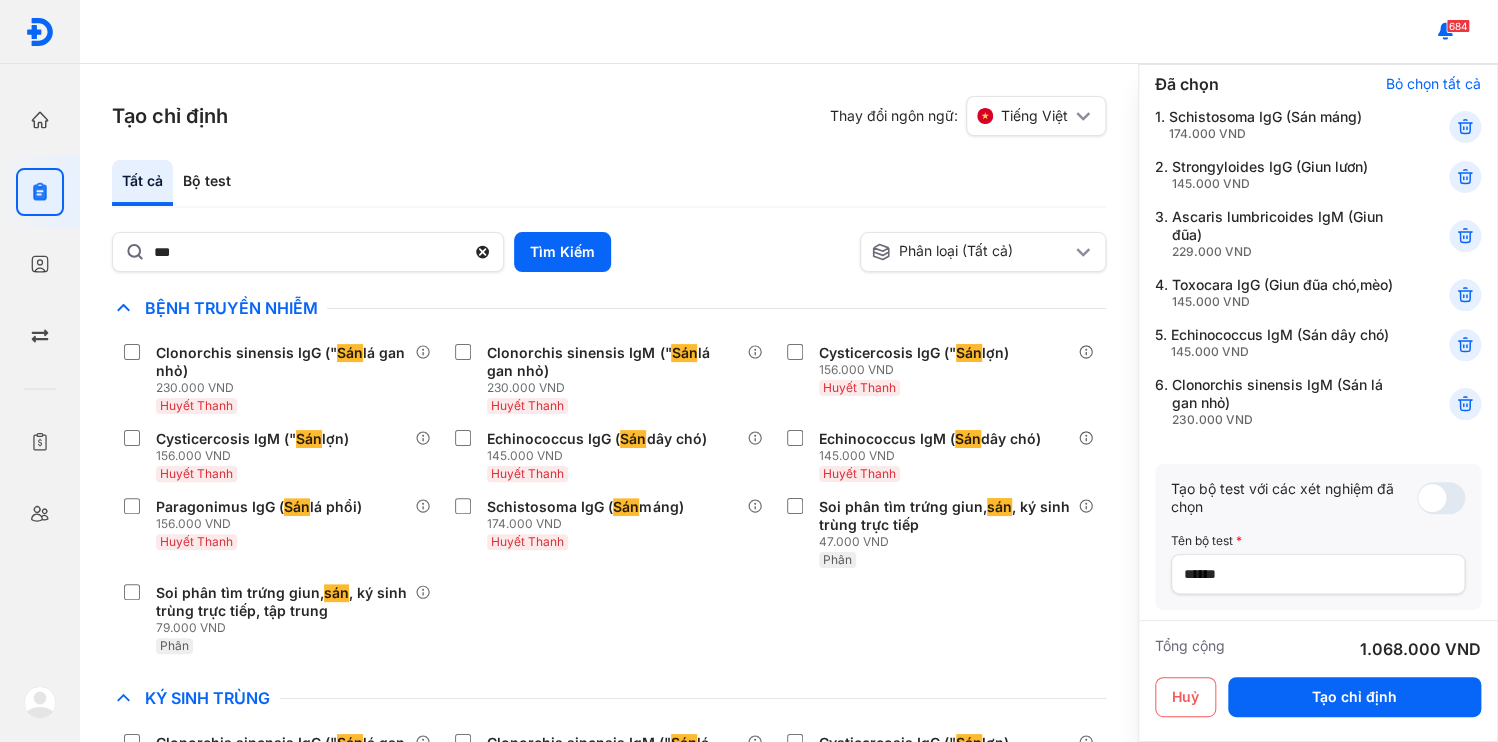 click at bounding box center (1441, 498) 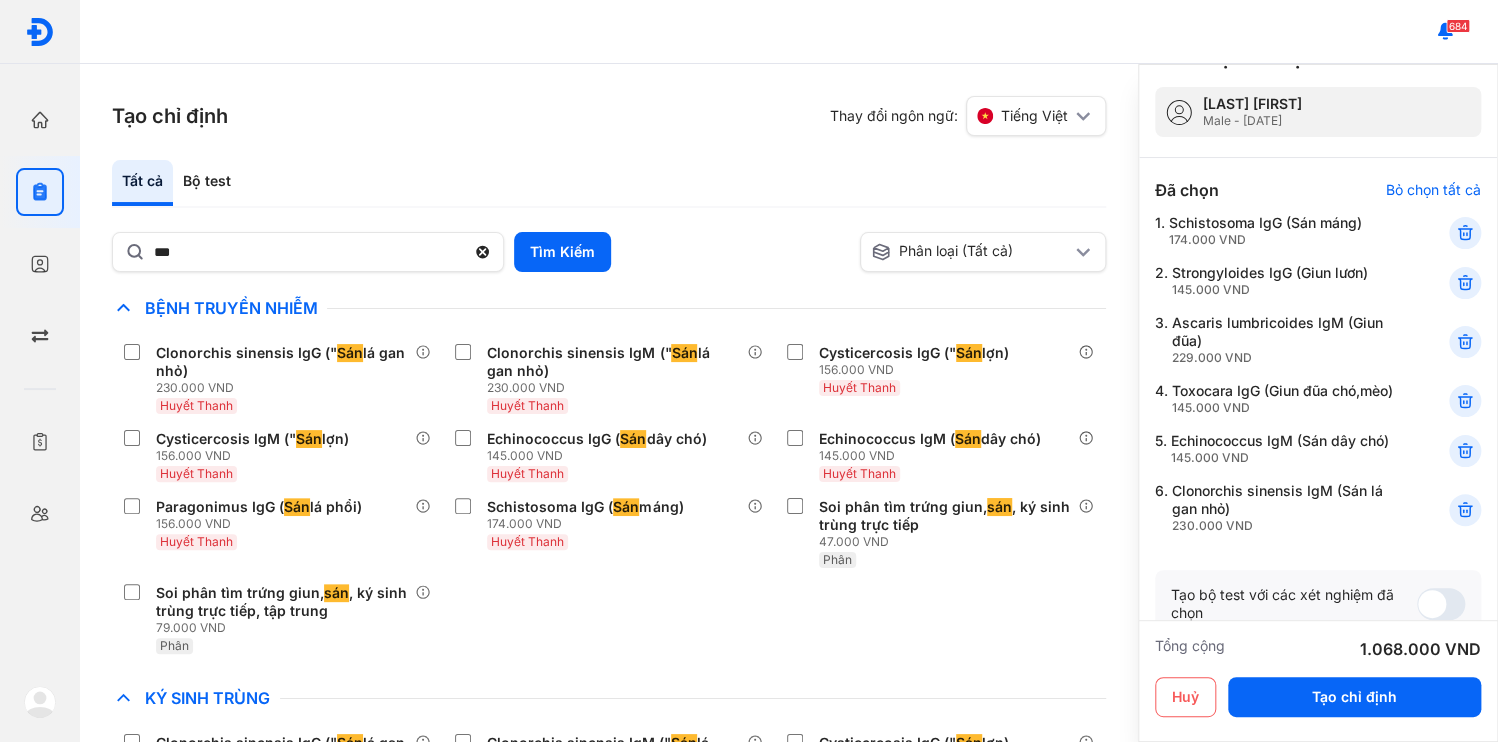 scroll, scrollTop: 39, scrollLeft: 0, axis: vertical 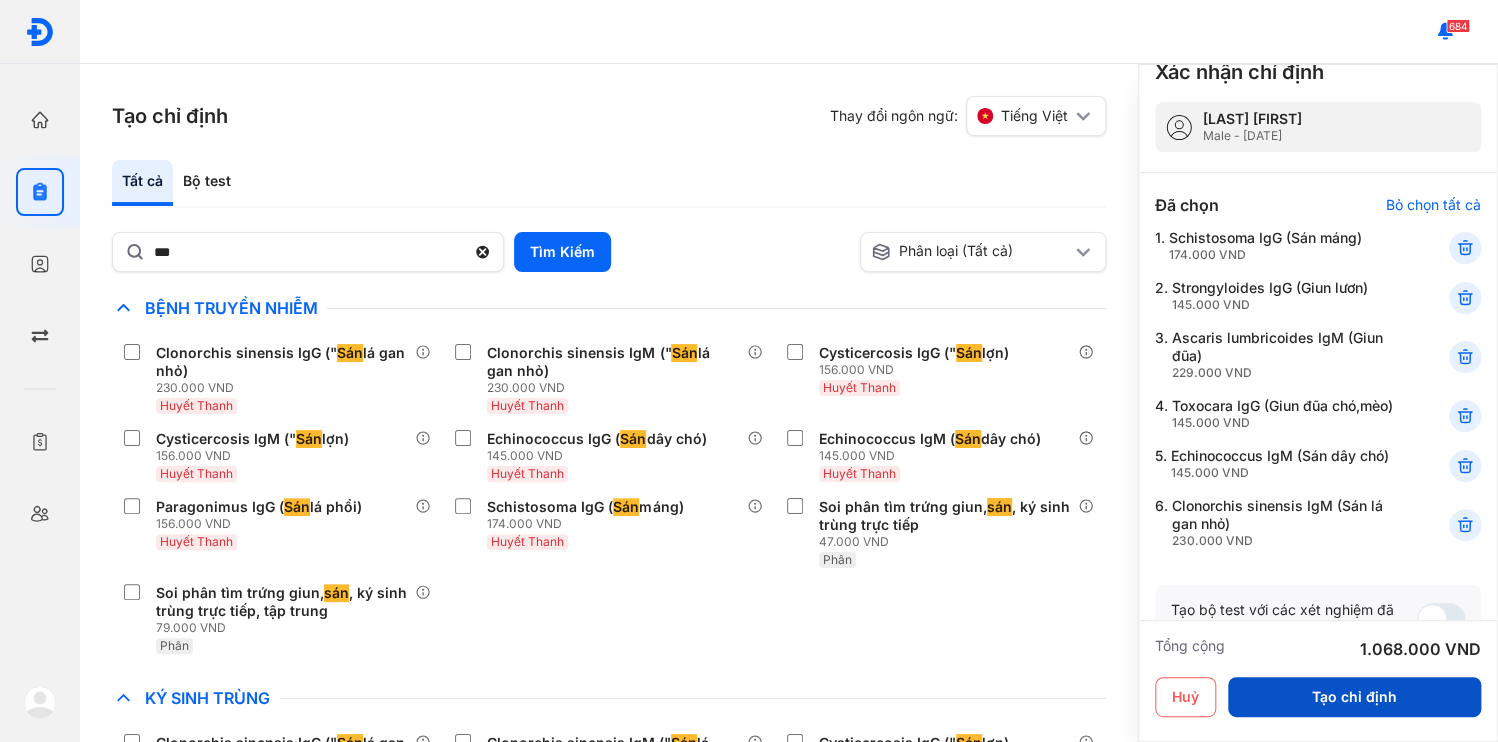 click on "Tạo chỉ định" at bounding box center [1354, 697] 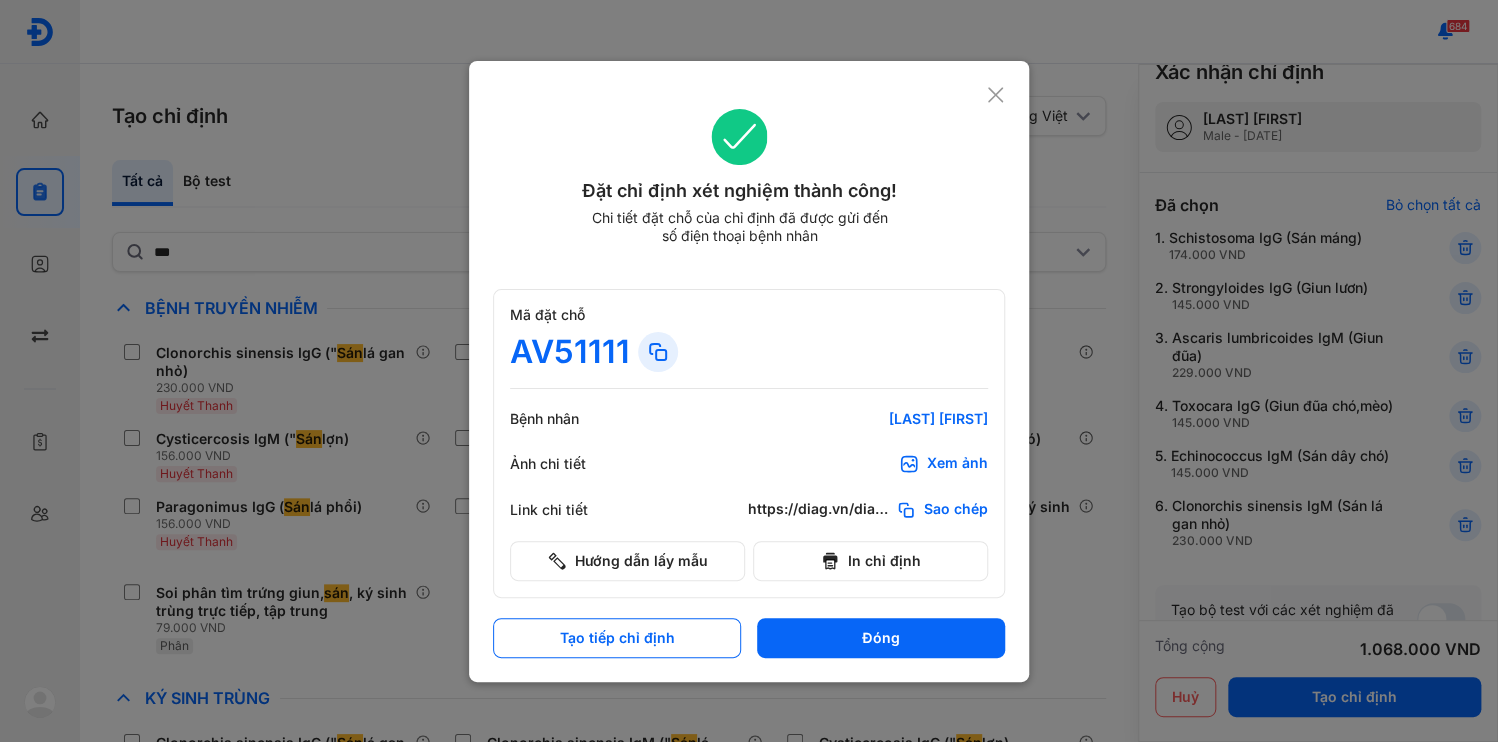 click on "Sao chép" 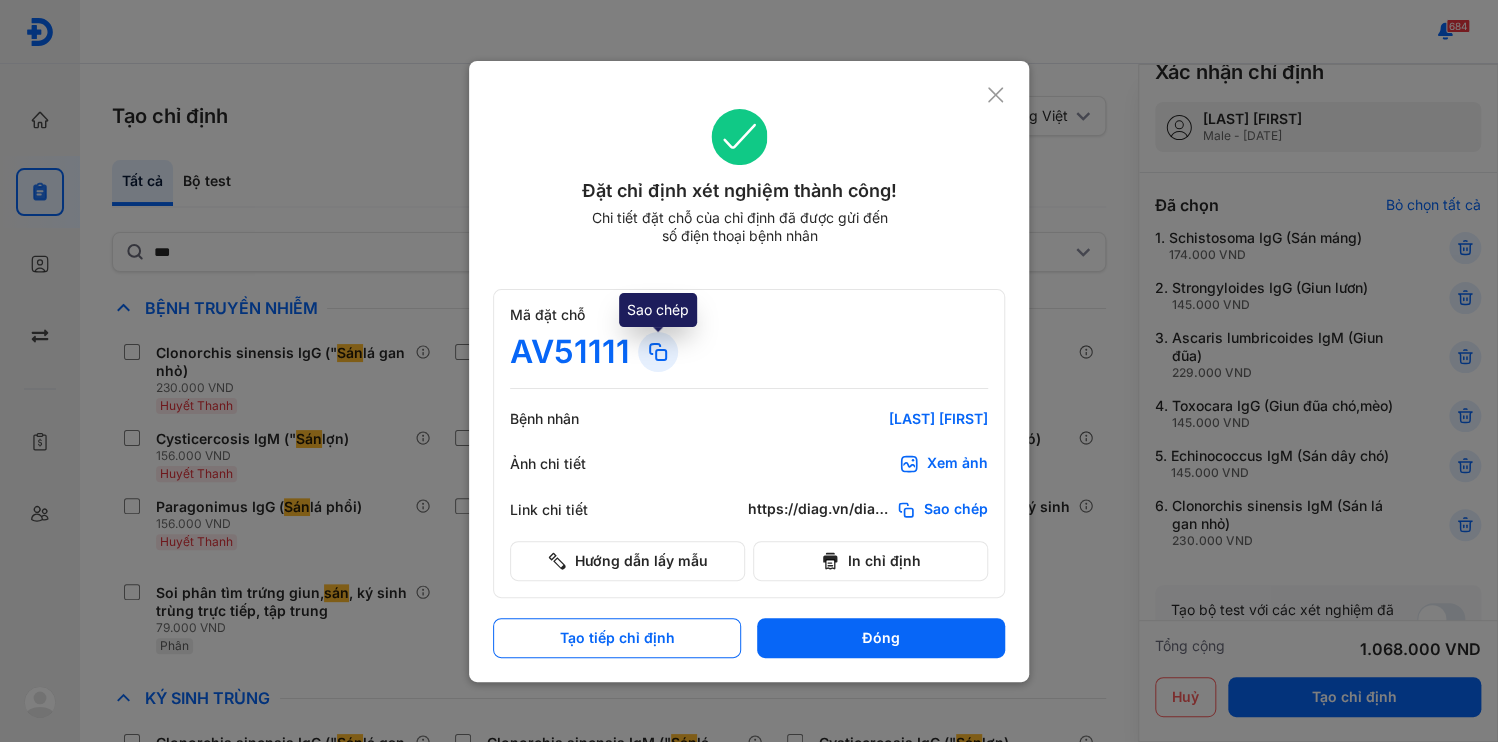 click 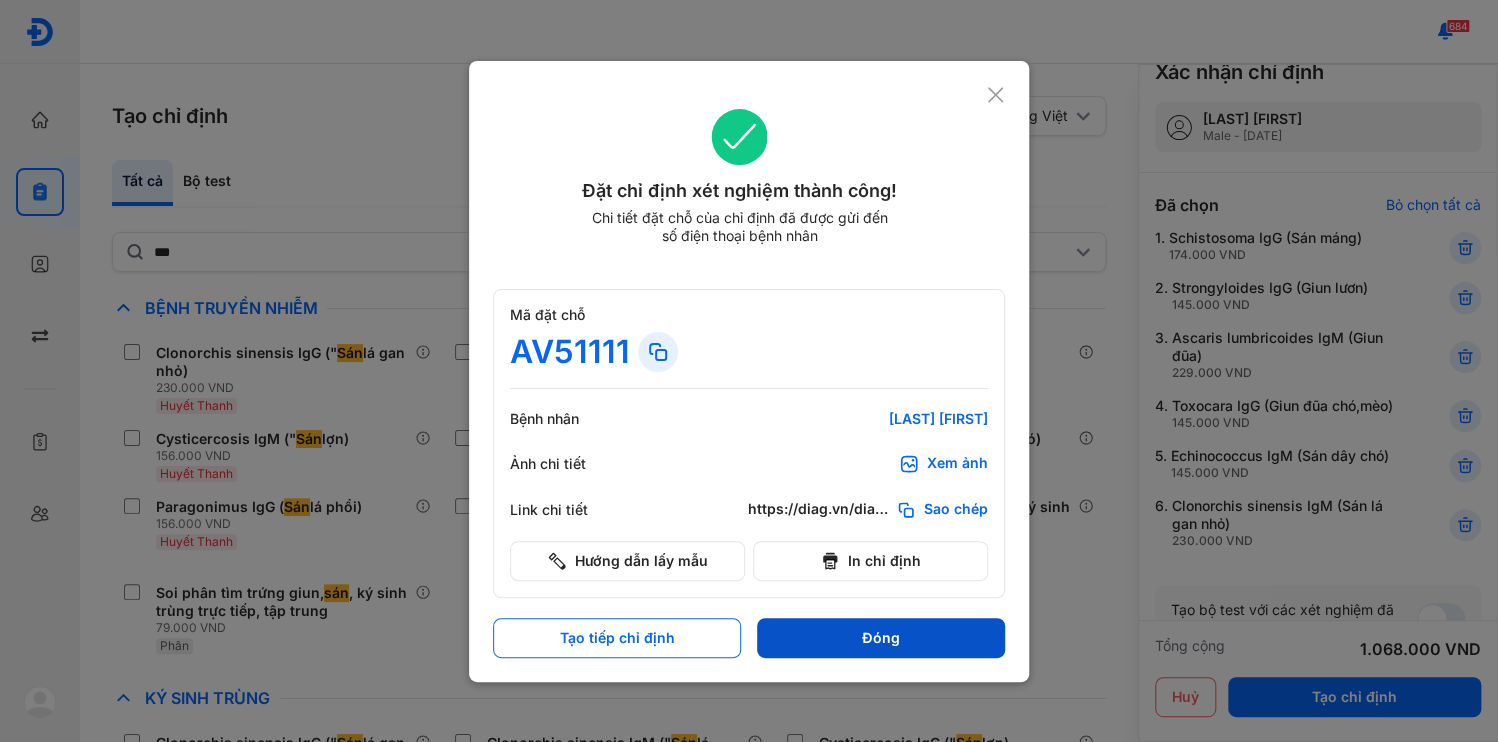 click on "Đóng" at bounding box center (881, 638) 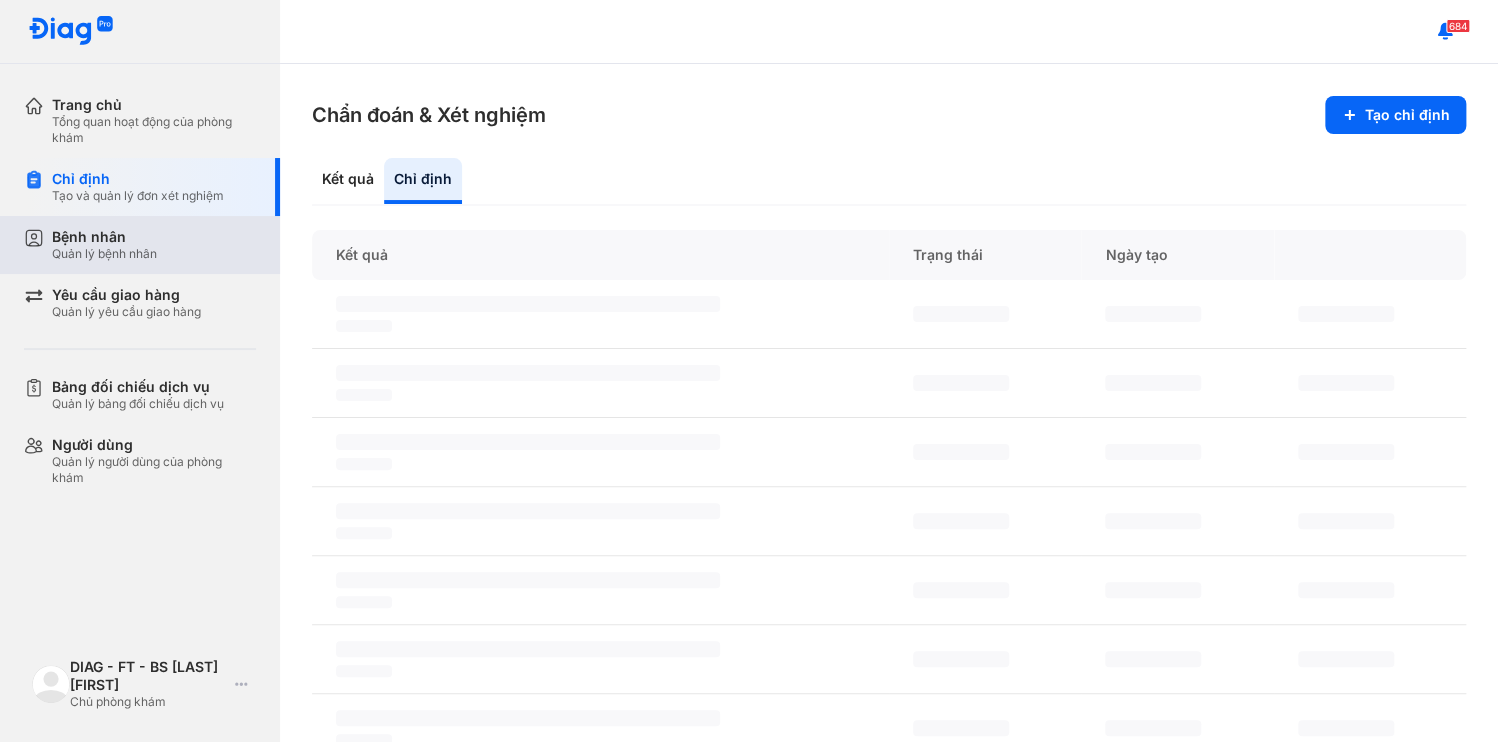 click on "Quản lý bệnh nhân" at bounding box center (104, 254) 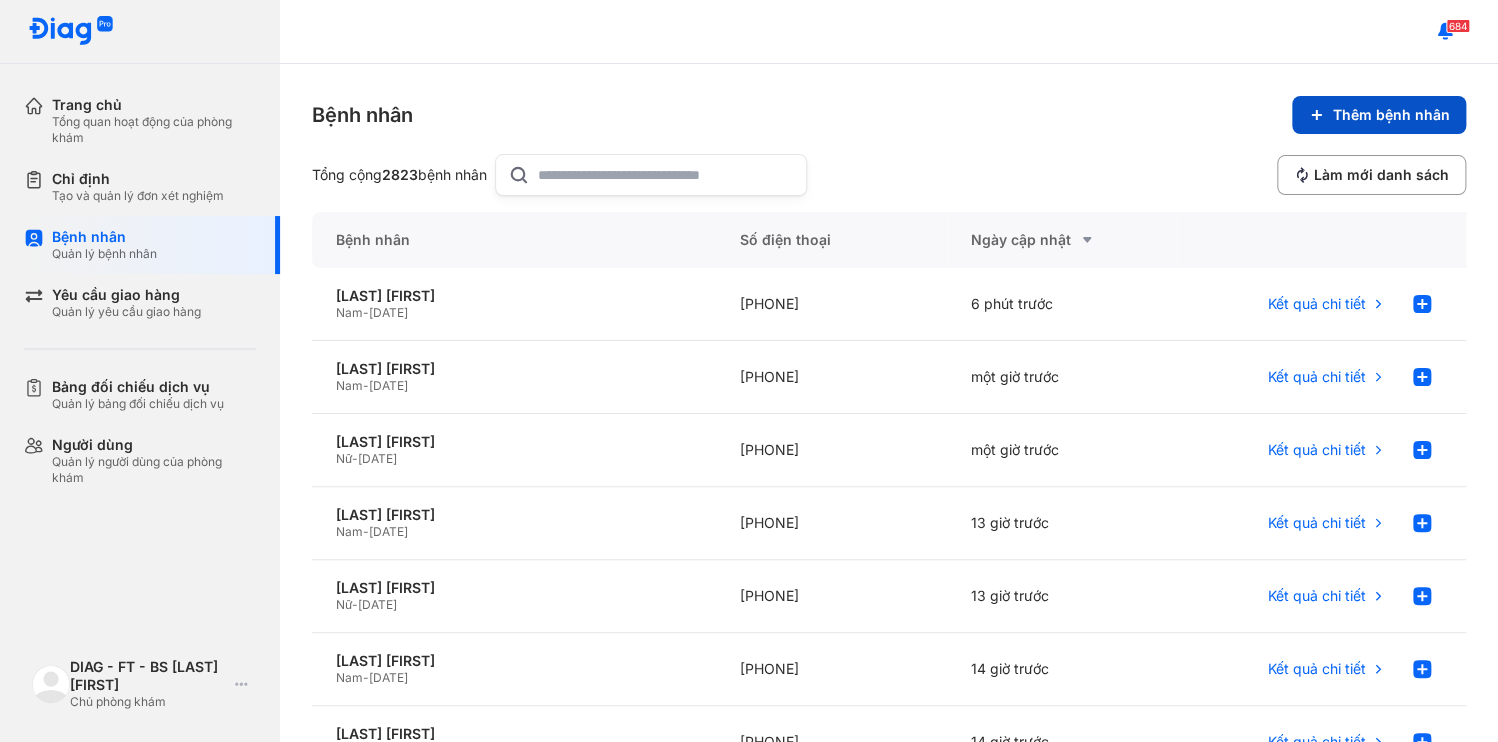 click on "Thêm bệnh nhân" at bounding box center (1379, 115) 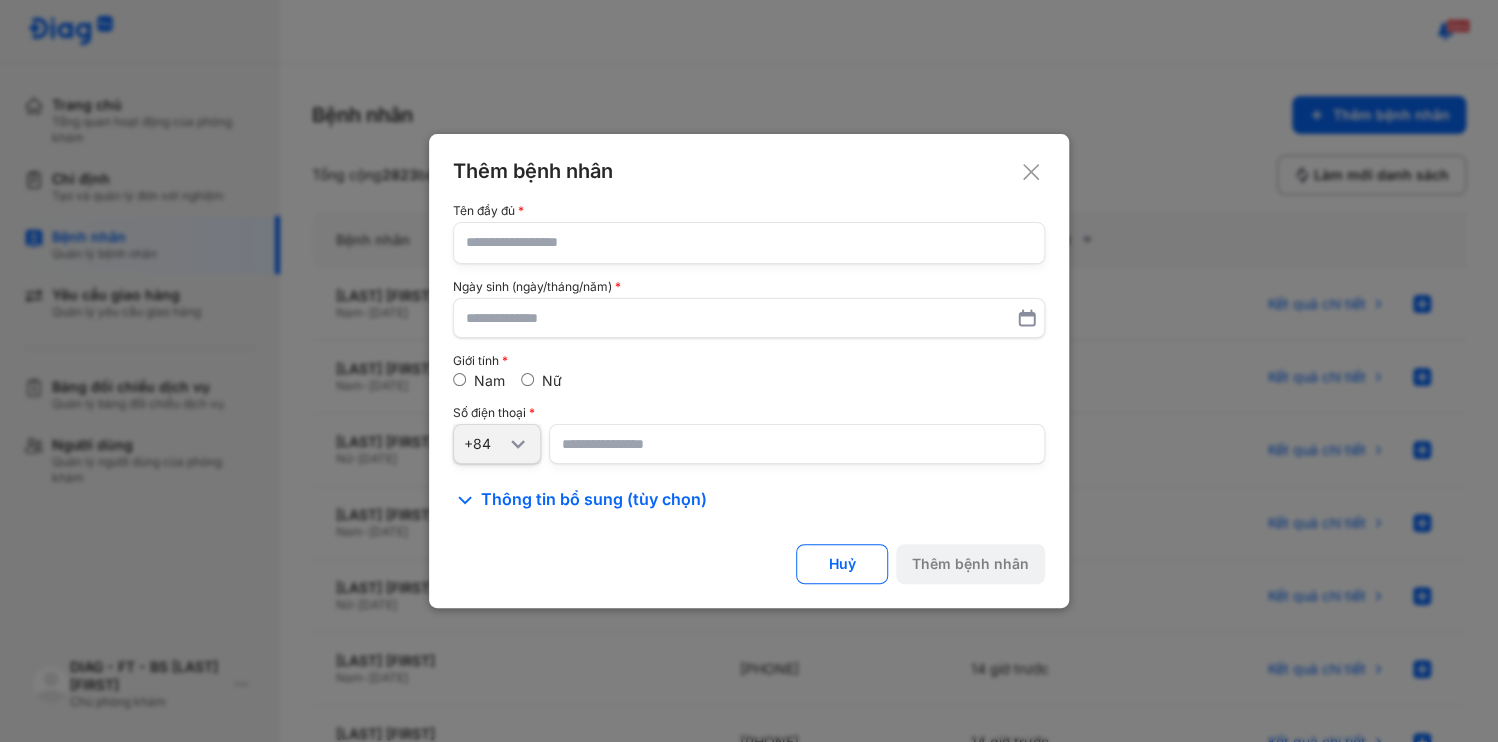 type 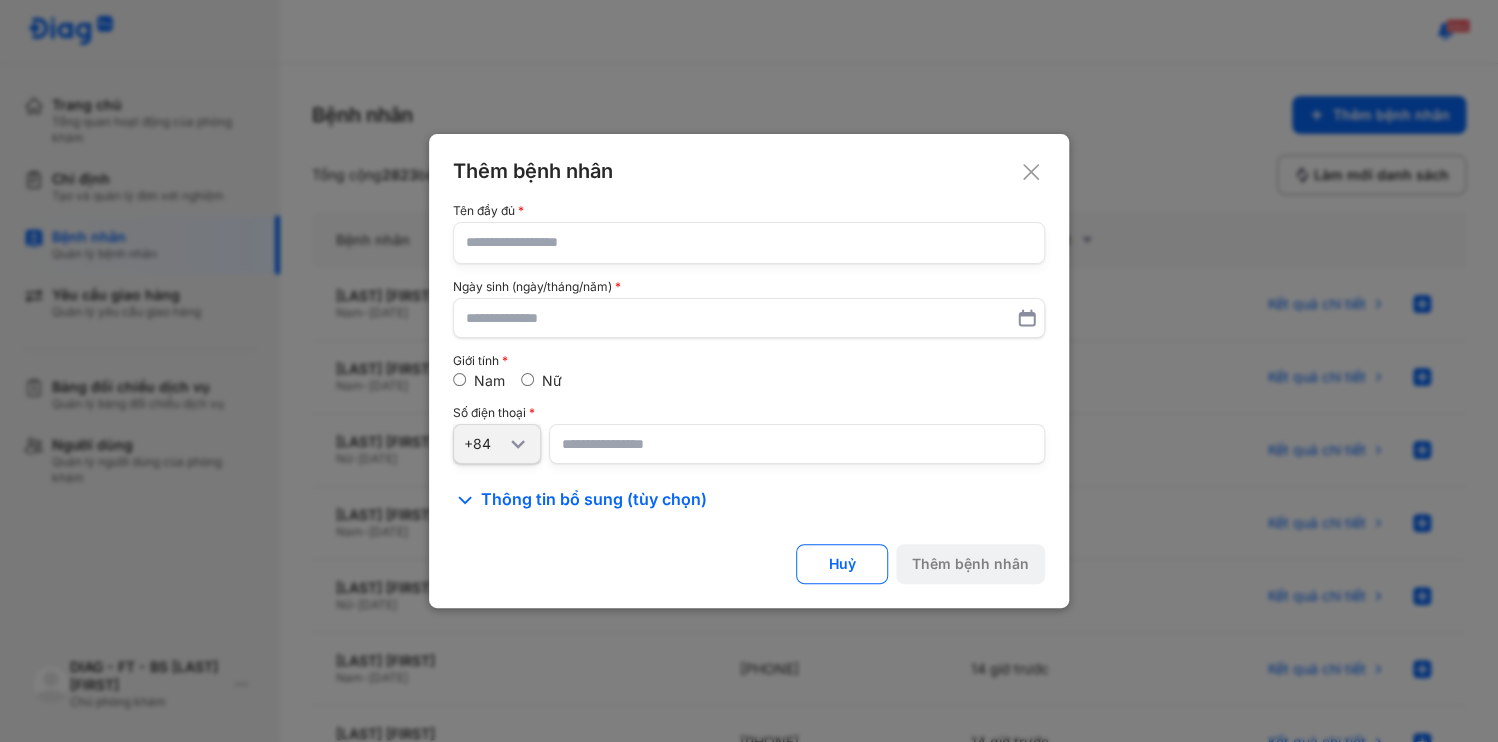 click 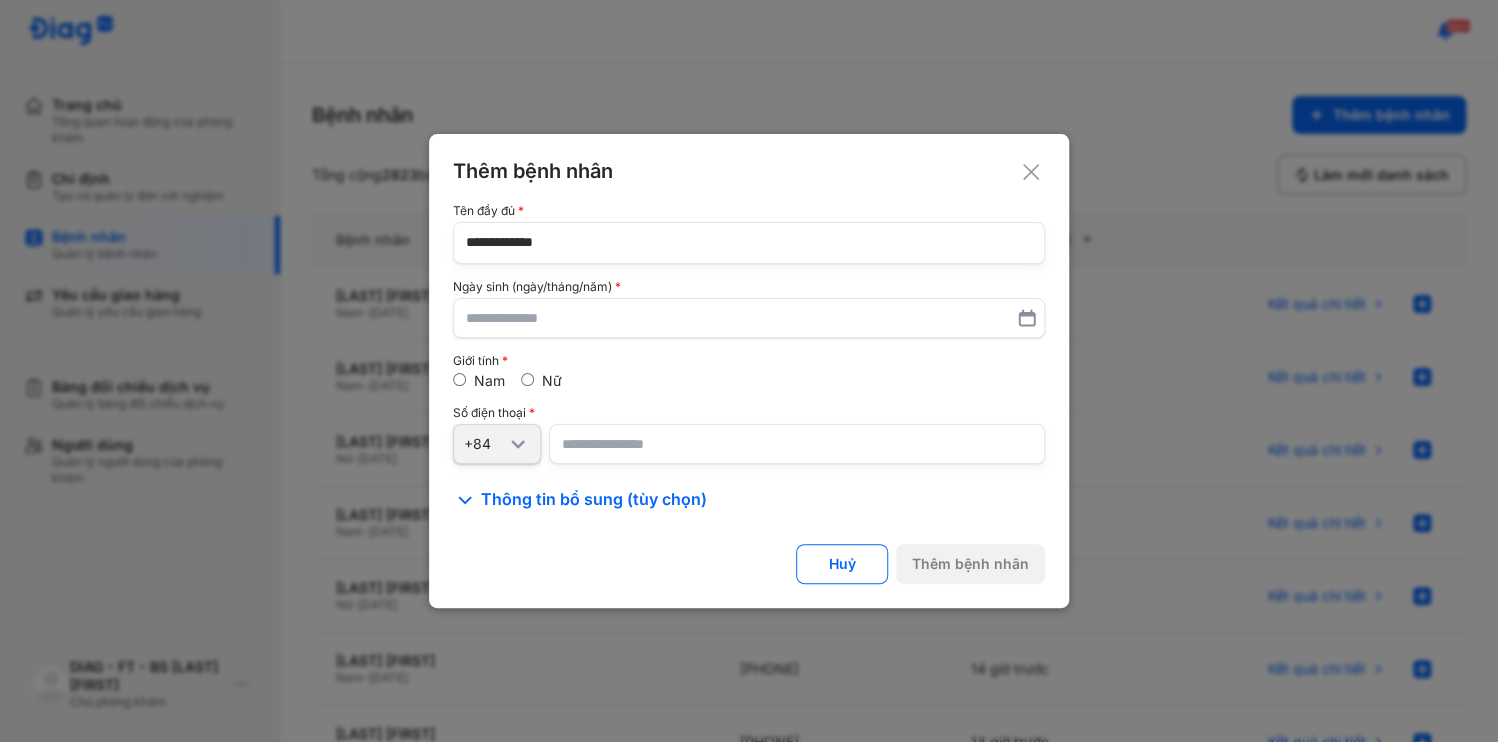 type on "**********" 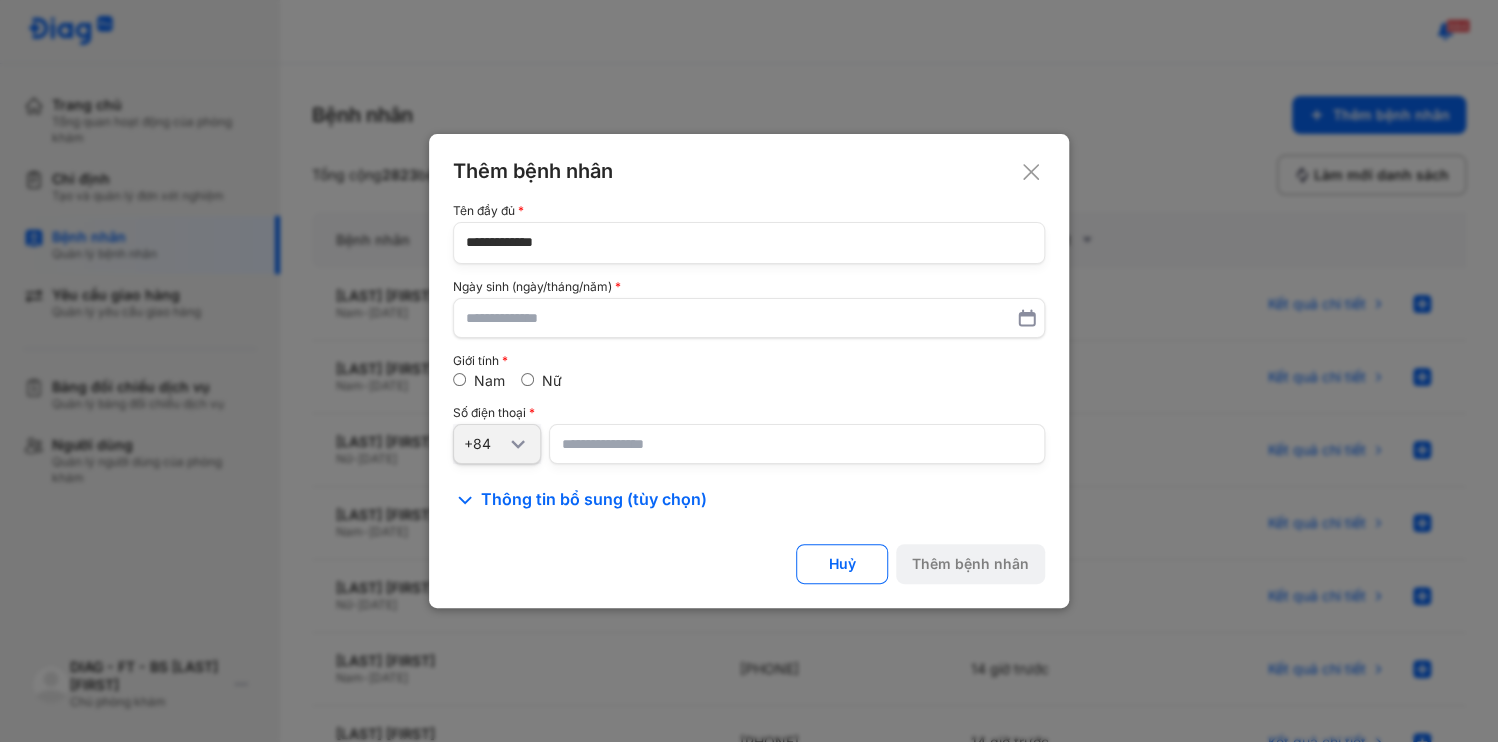 click at bounding box center (797, 444) 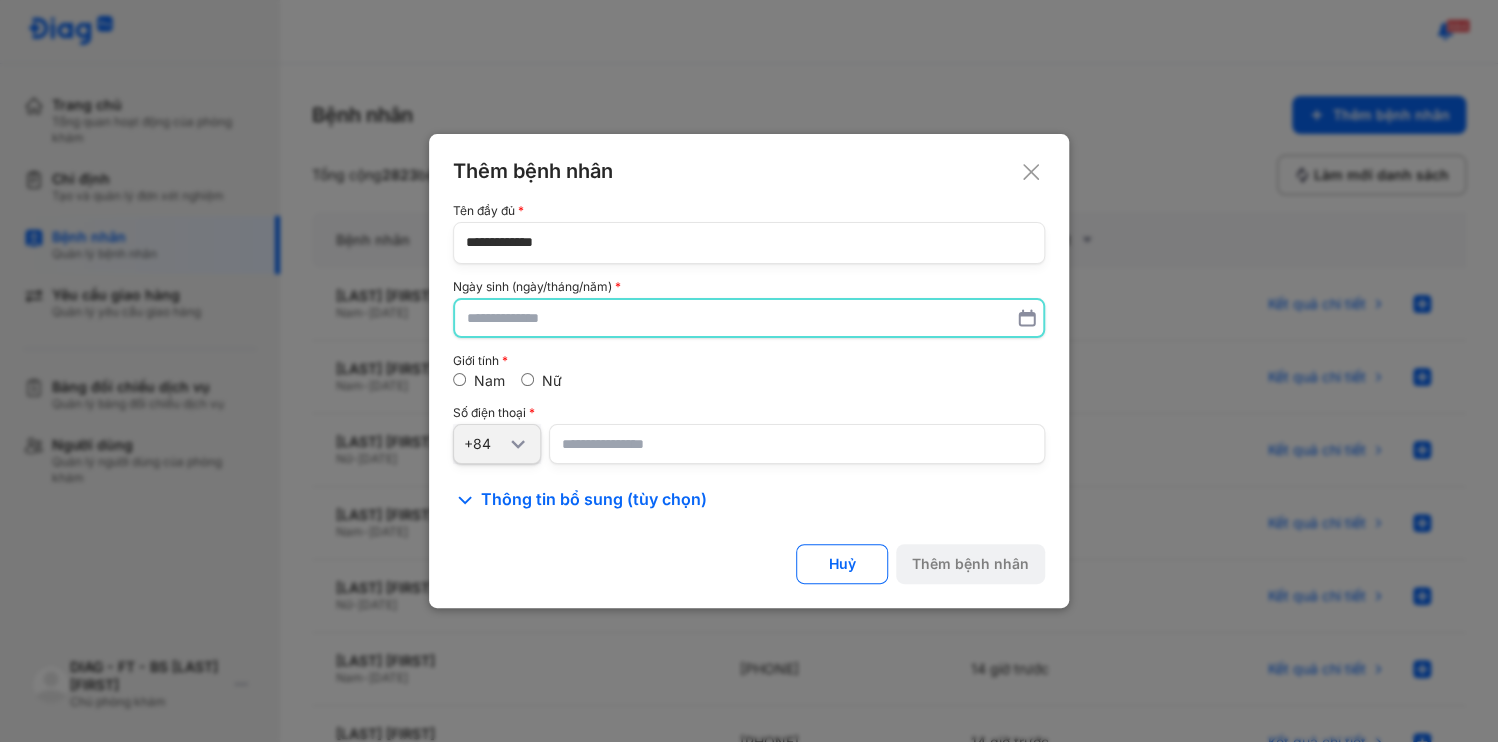 click at bounding box center (749, 318) 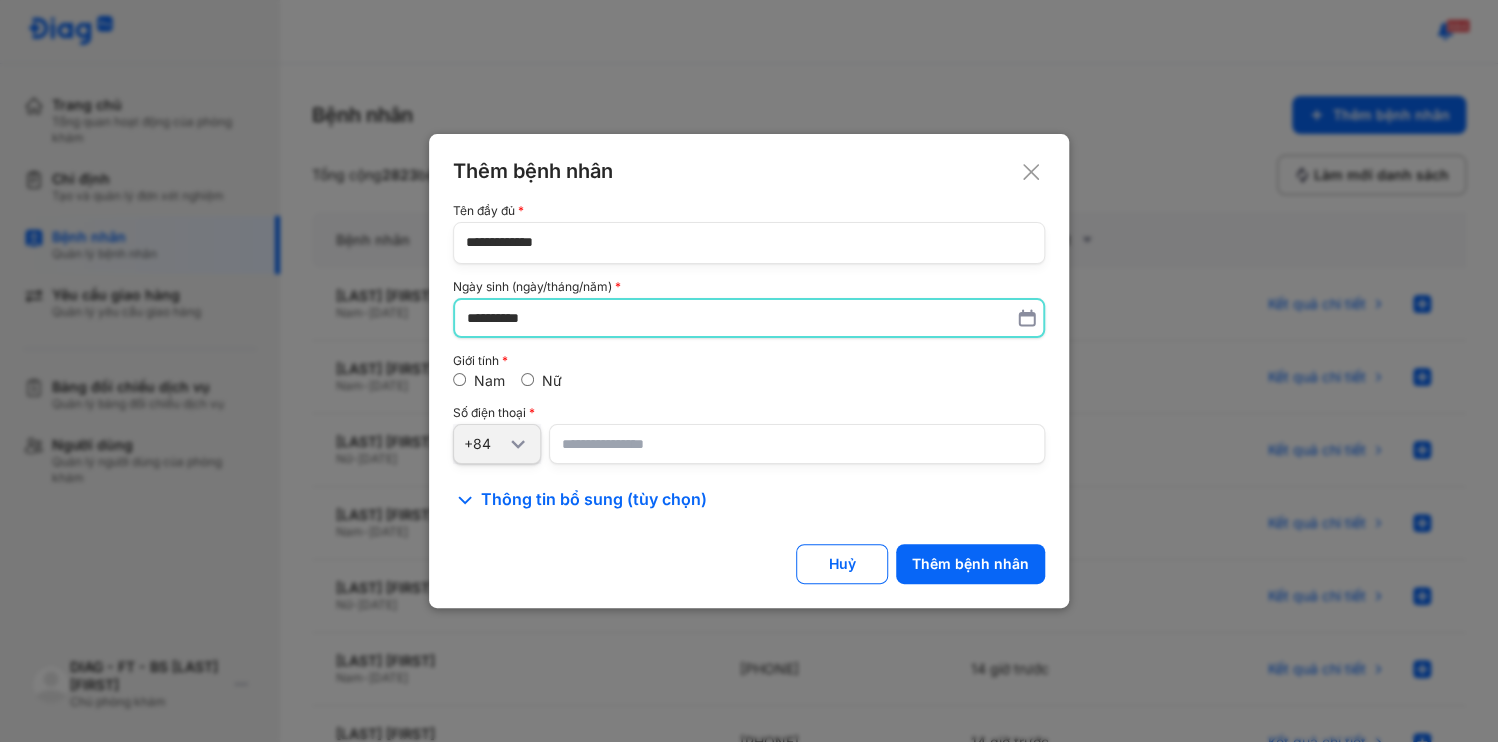 type on "**********" 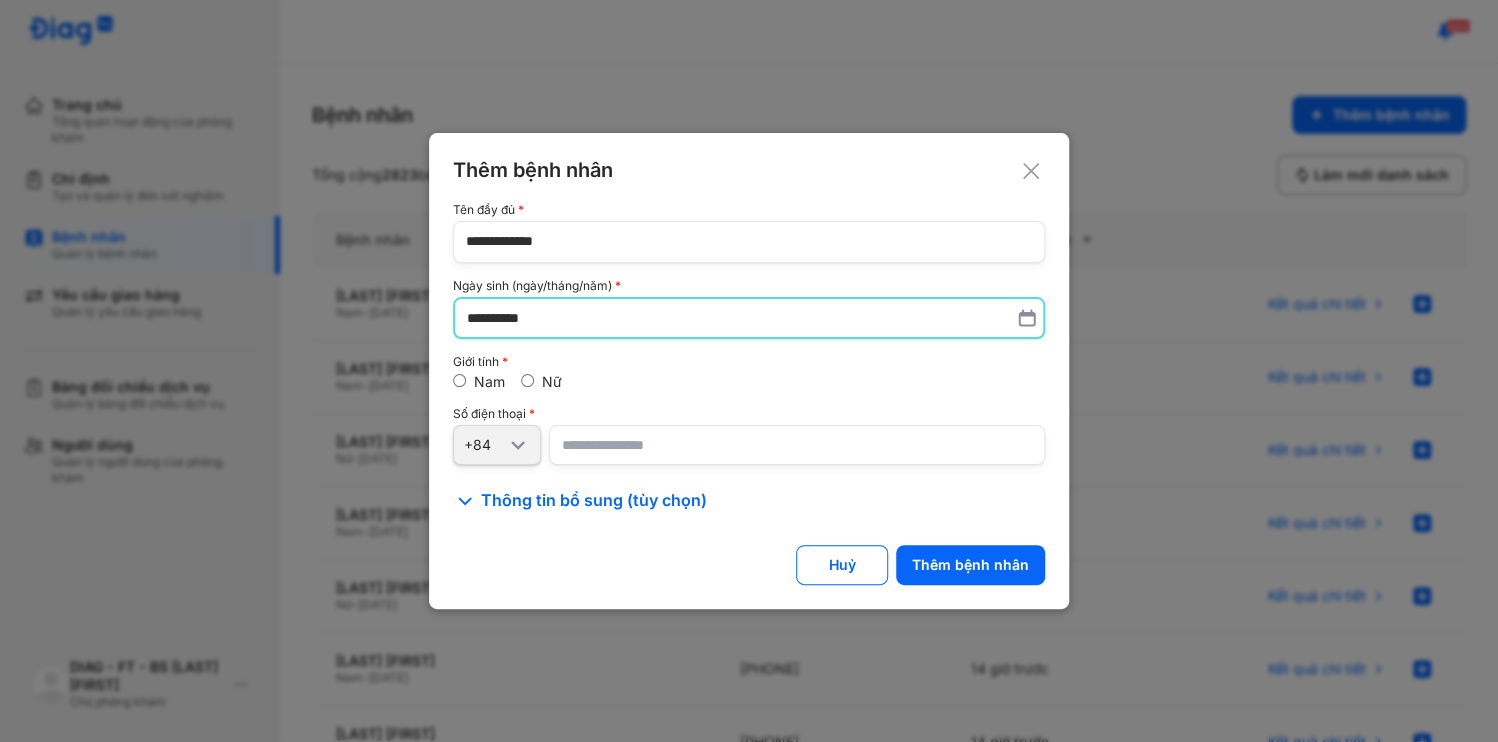 click on "Giới tính Nam Nữ" at bounding box center [749, 373] 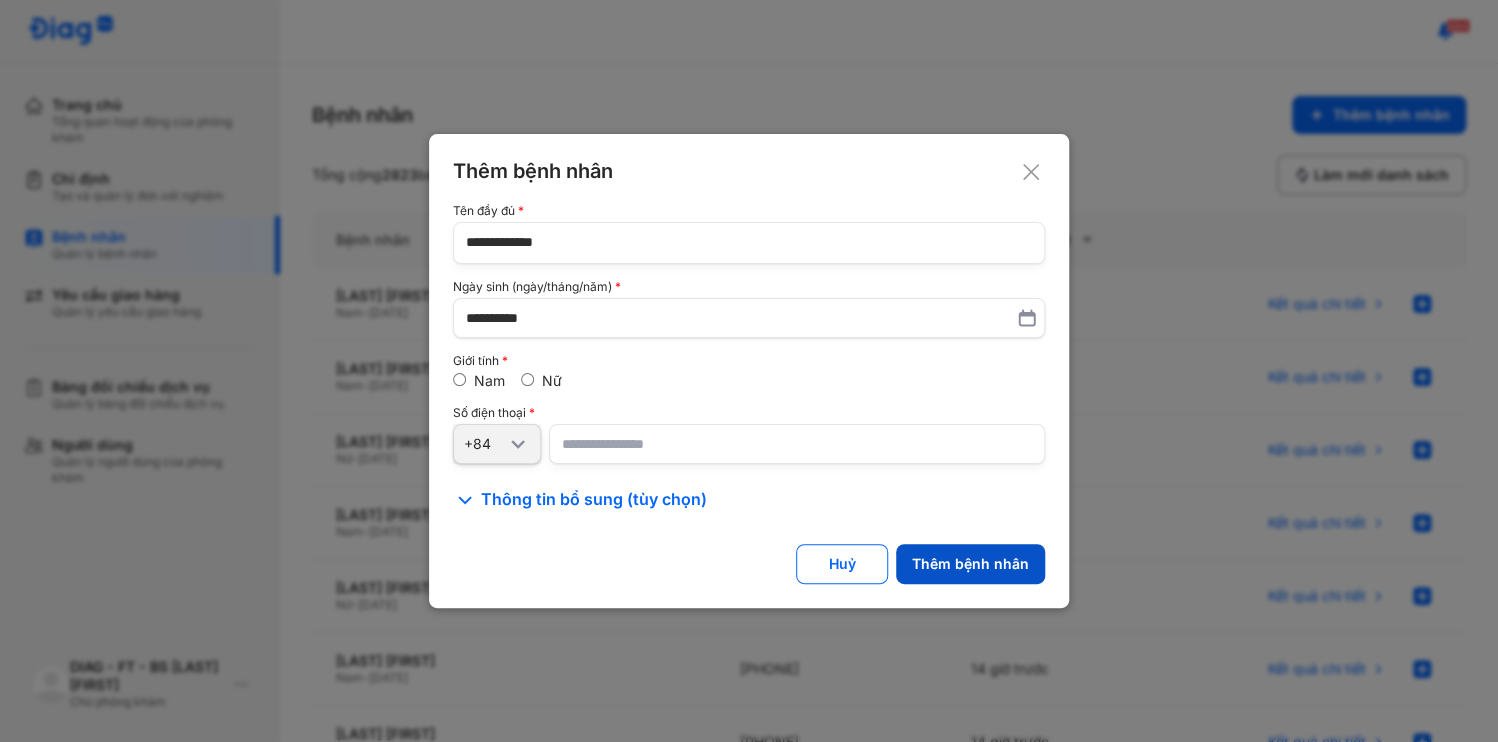 click on "Thêm bệnh nhân" 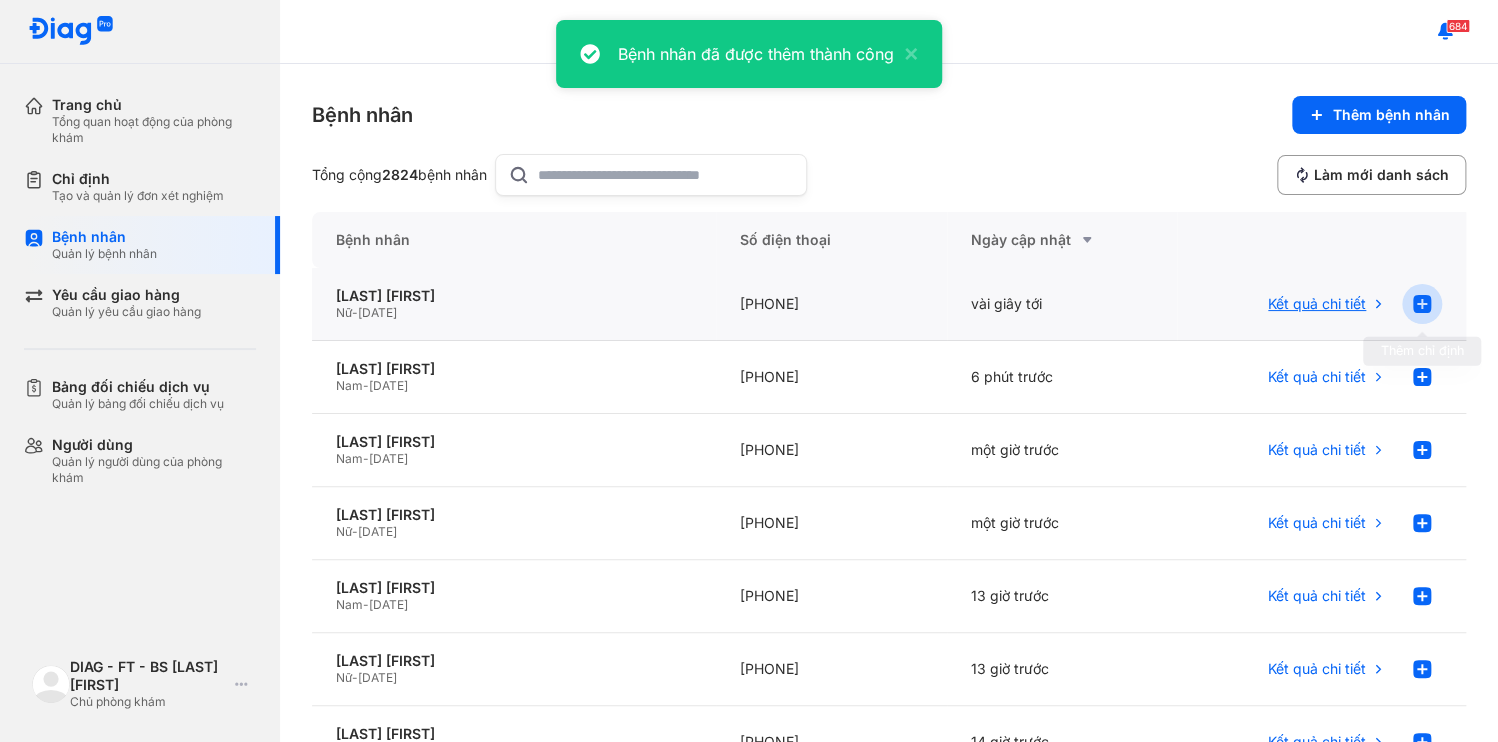 click 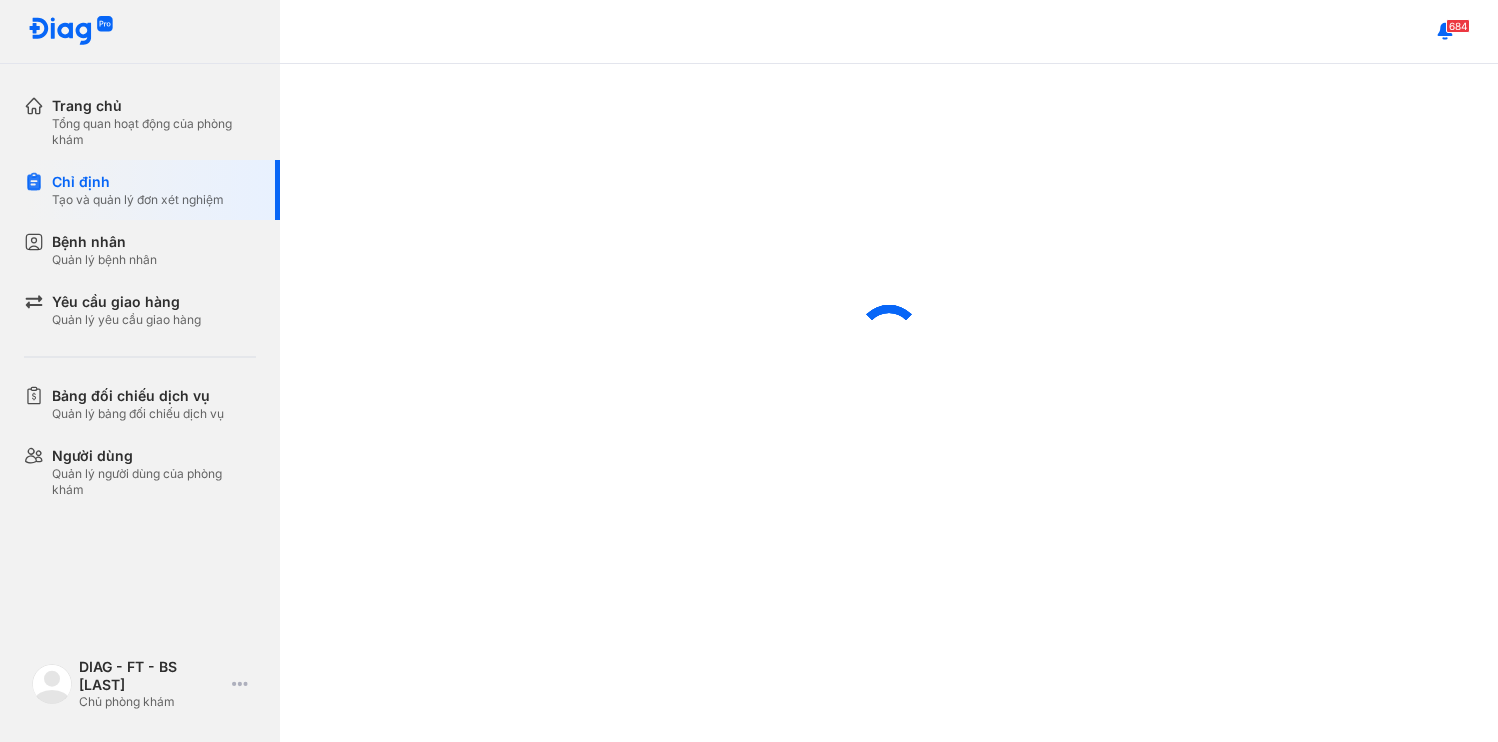 scroll, scrollTop: 0, scrollLeft: 0, axis: both 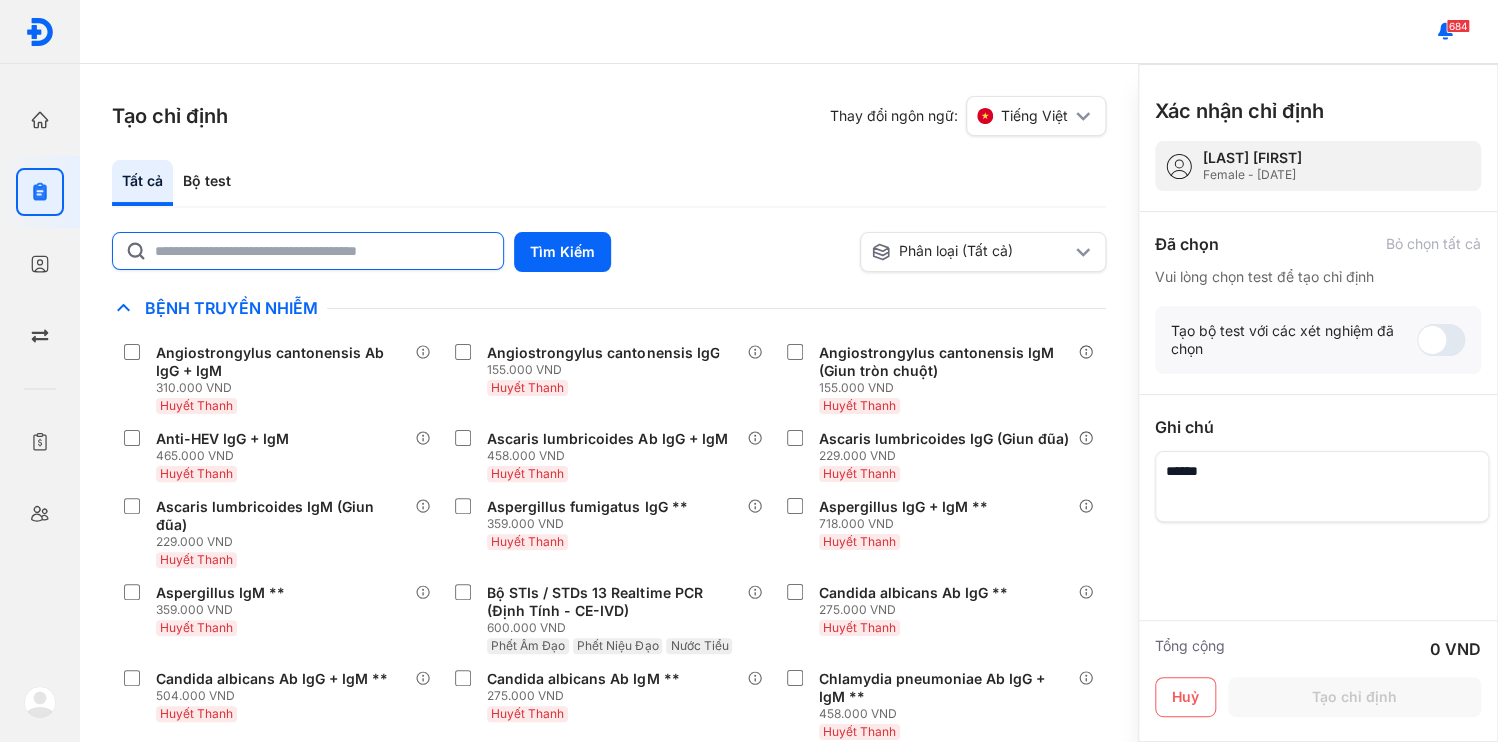 click 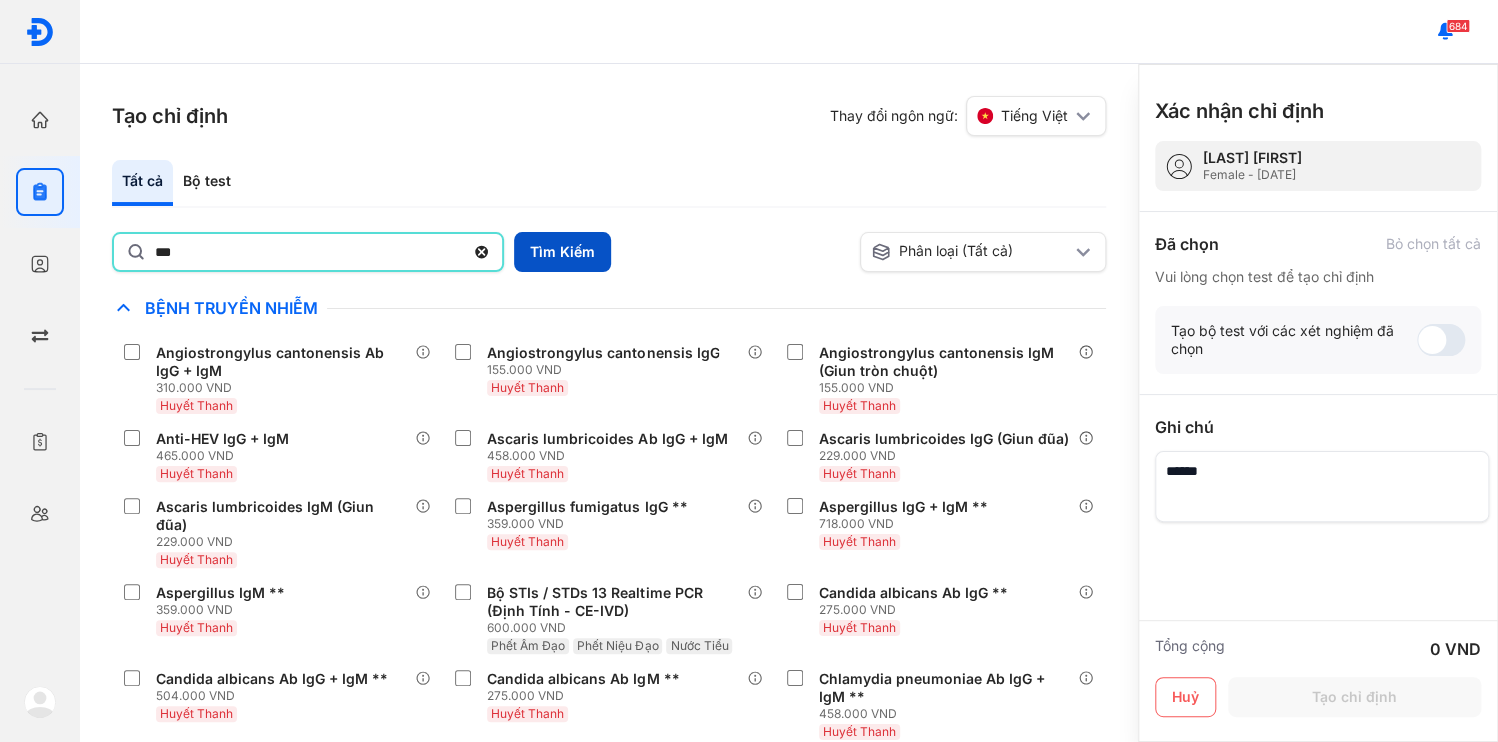 type on "***" 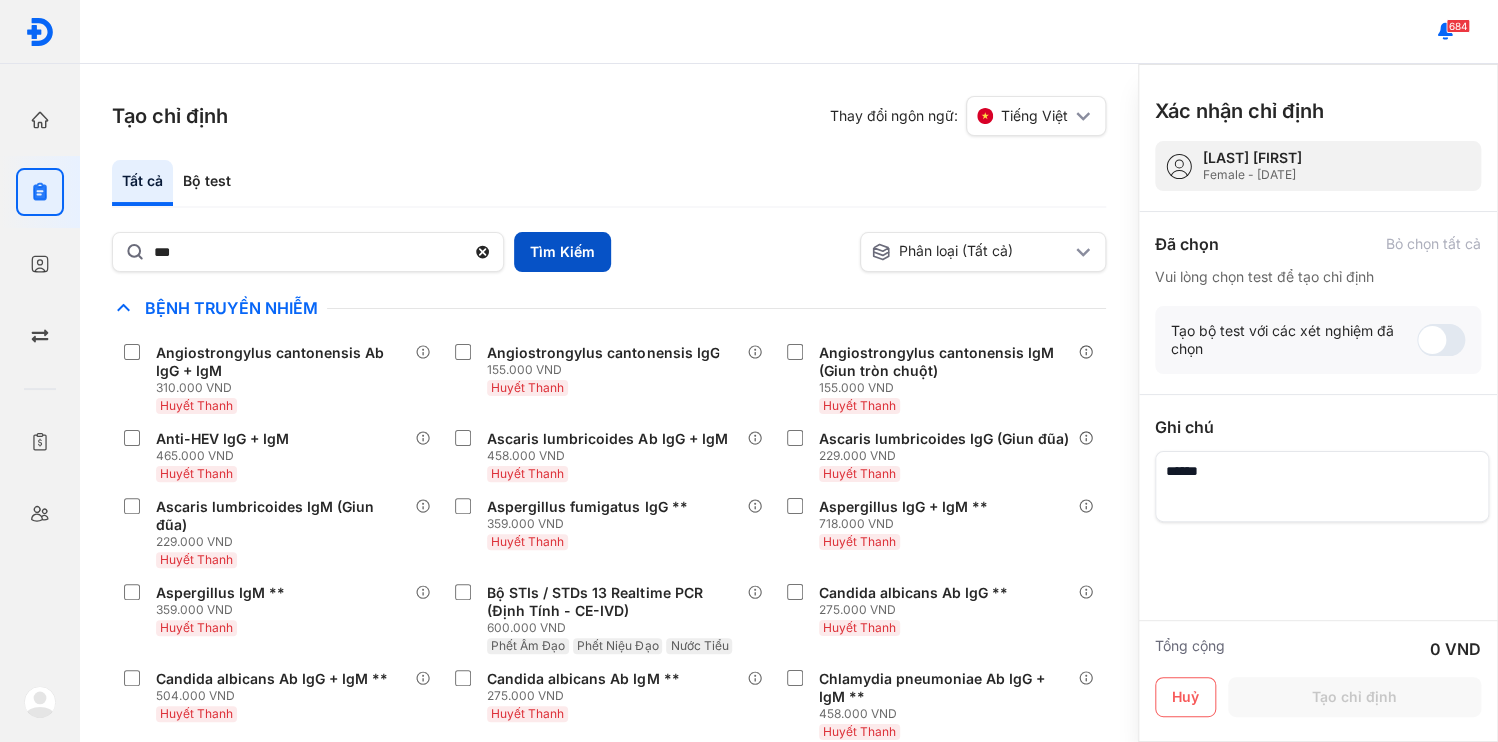 click on "Tìm Kiếm" at bounding box center (562, 252) 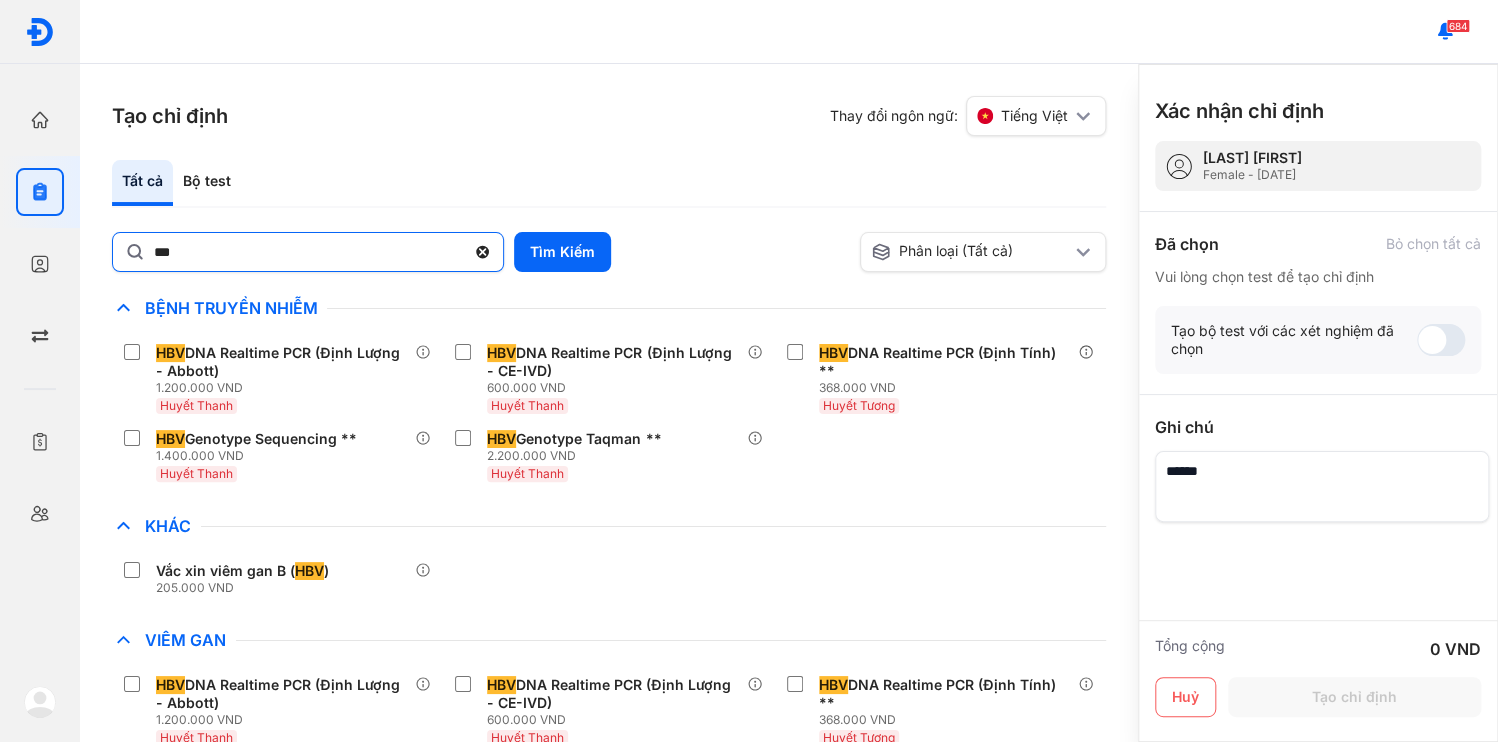 click 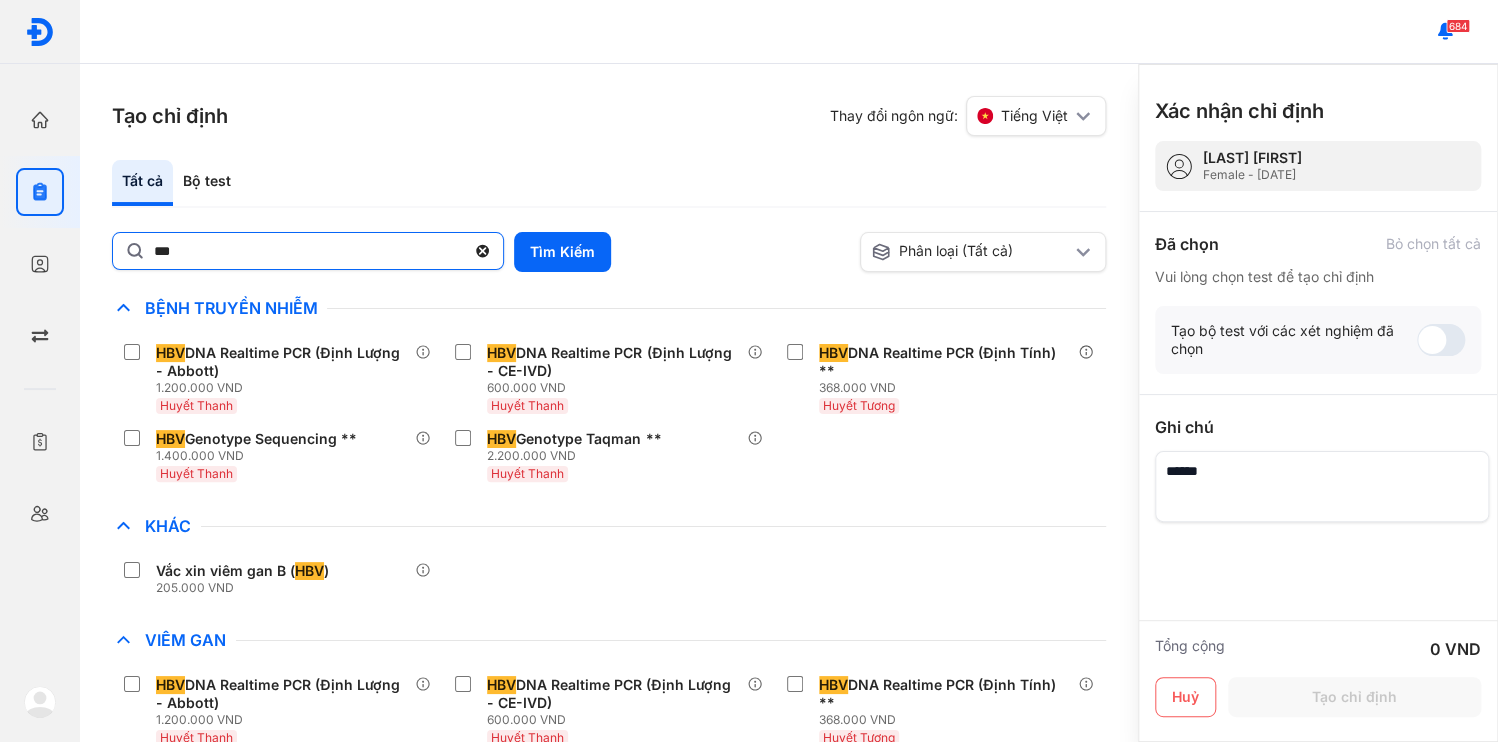 click on "***" 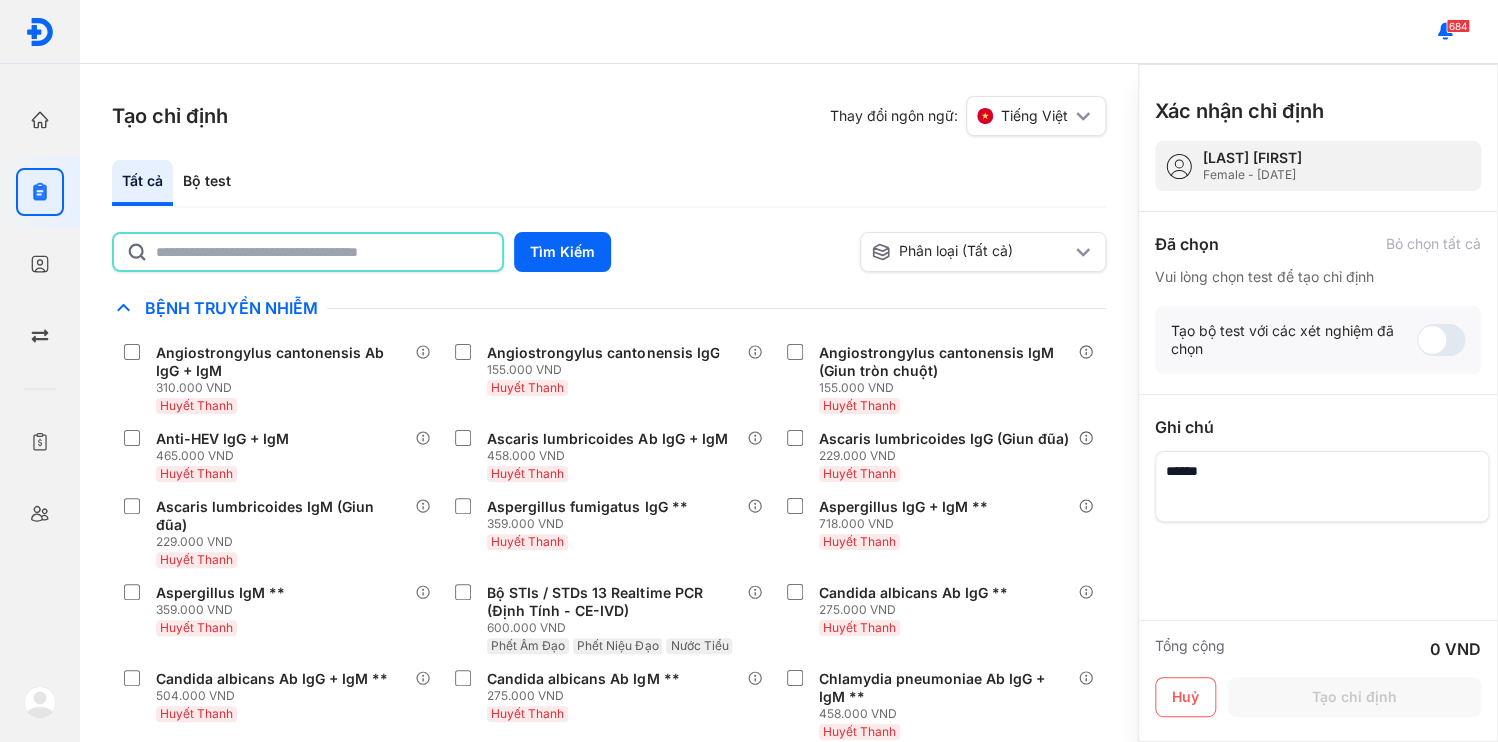 click 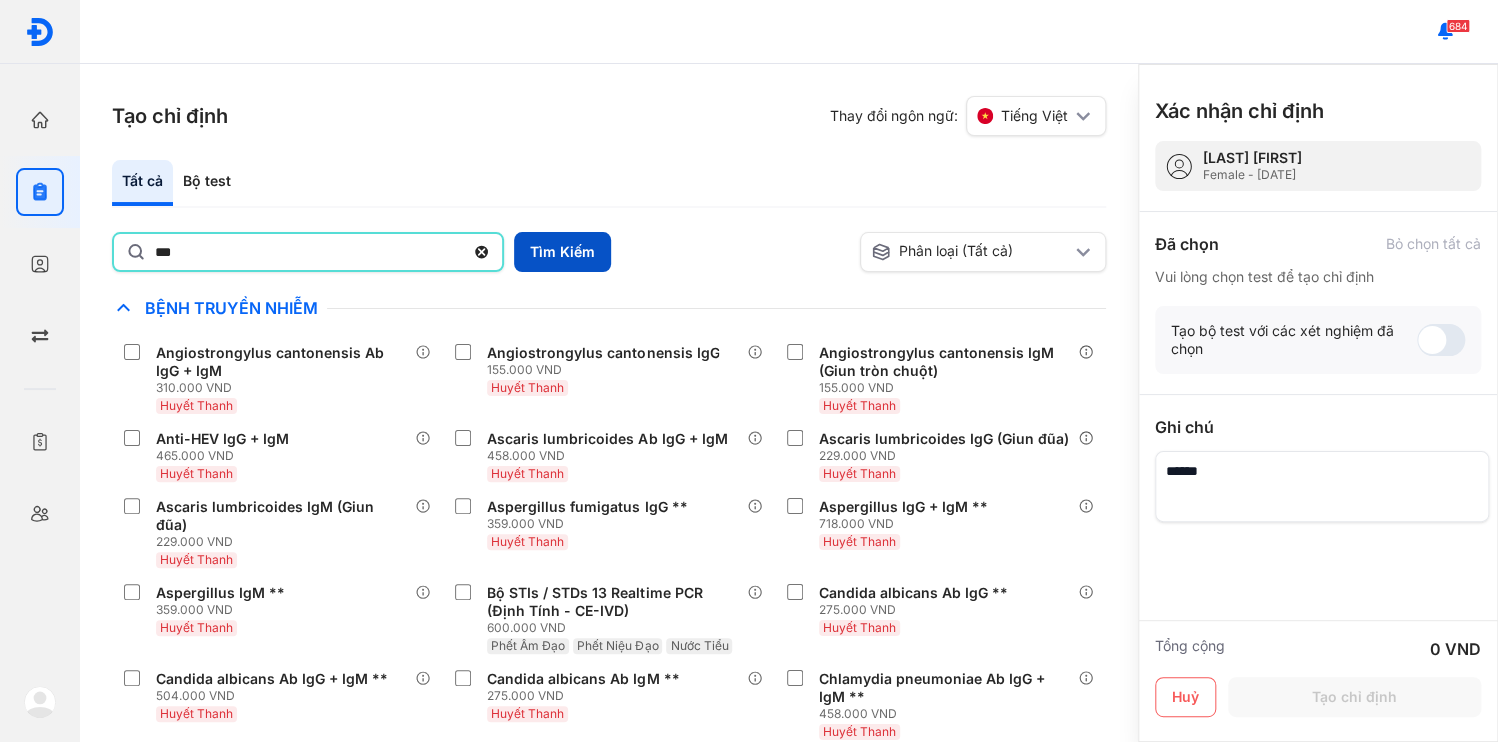 type on "***" 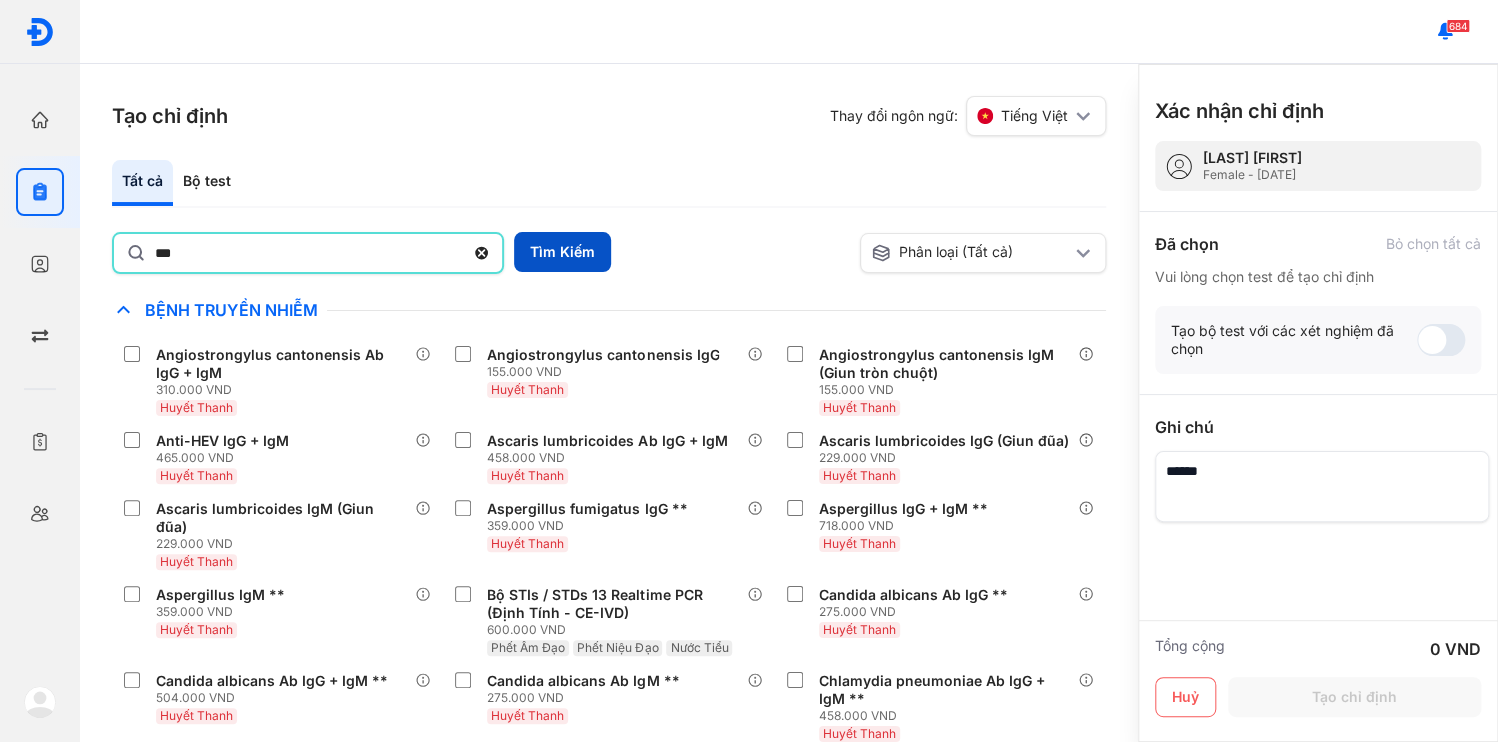 click on "Tìm Kiếm" at bounding box center (562, 252) 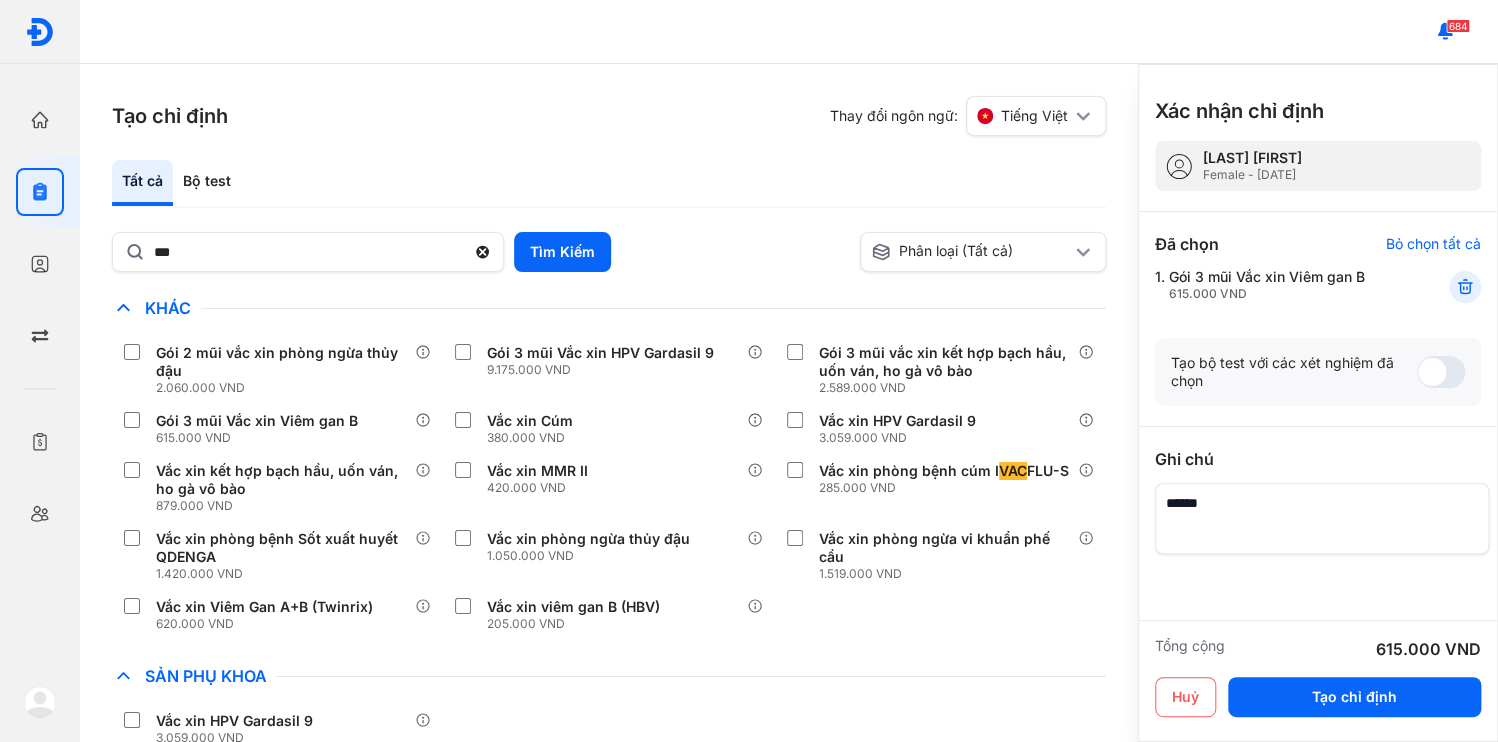 click at bounding box center (1322, 518) 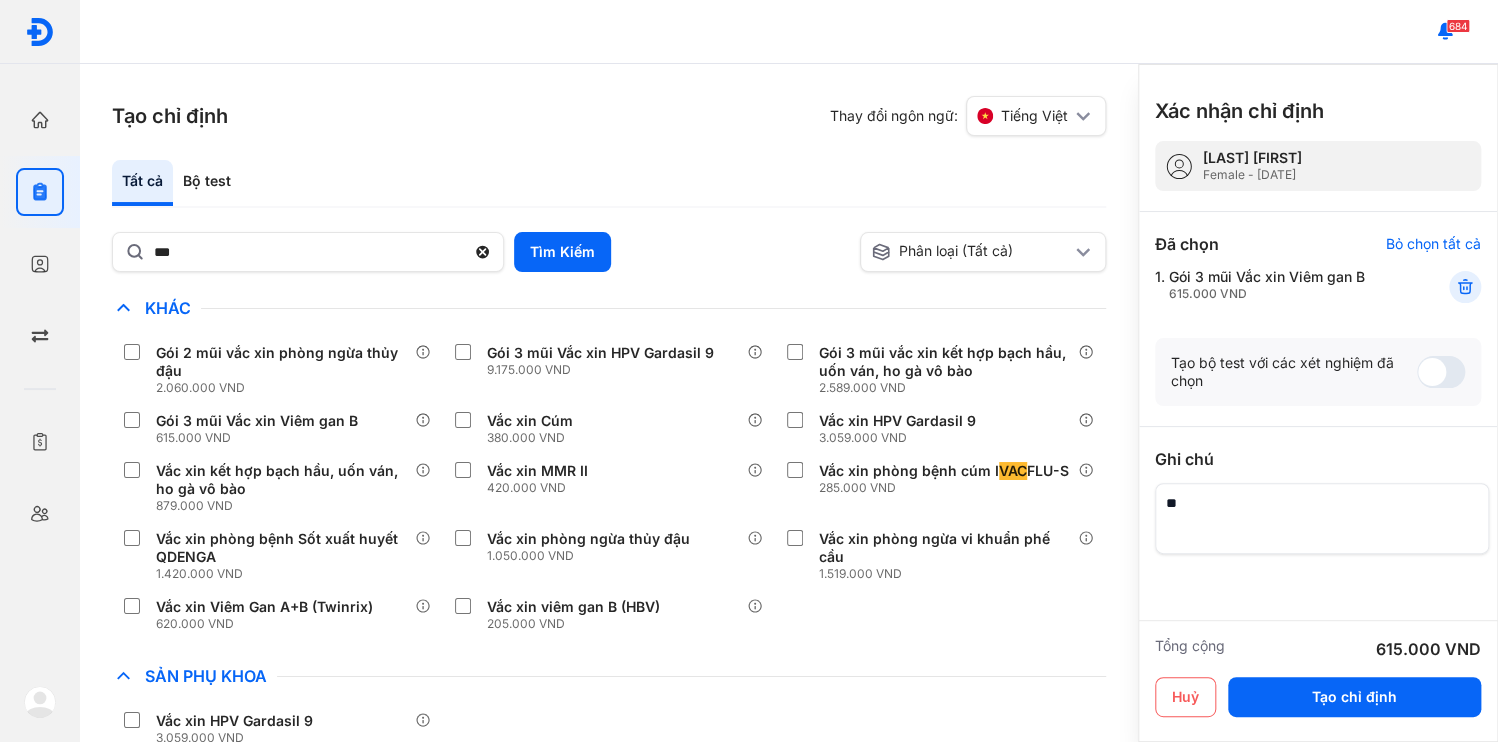 type on "*" 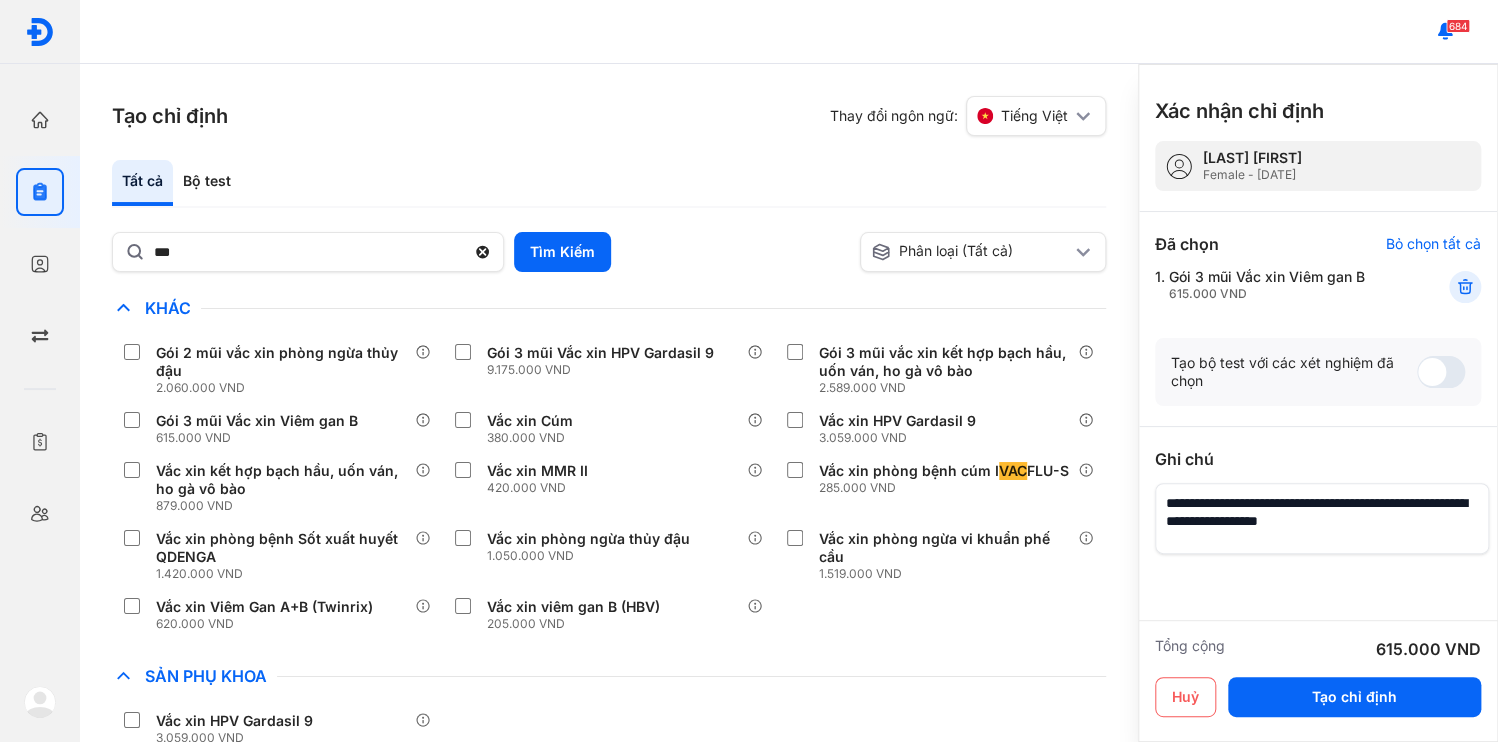 drag, startPoint x: 1191, startPoint y: 429, endPoint x: 1220, endPoint y: 446, distance: 33.61547 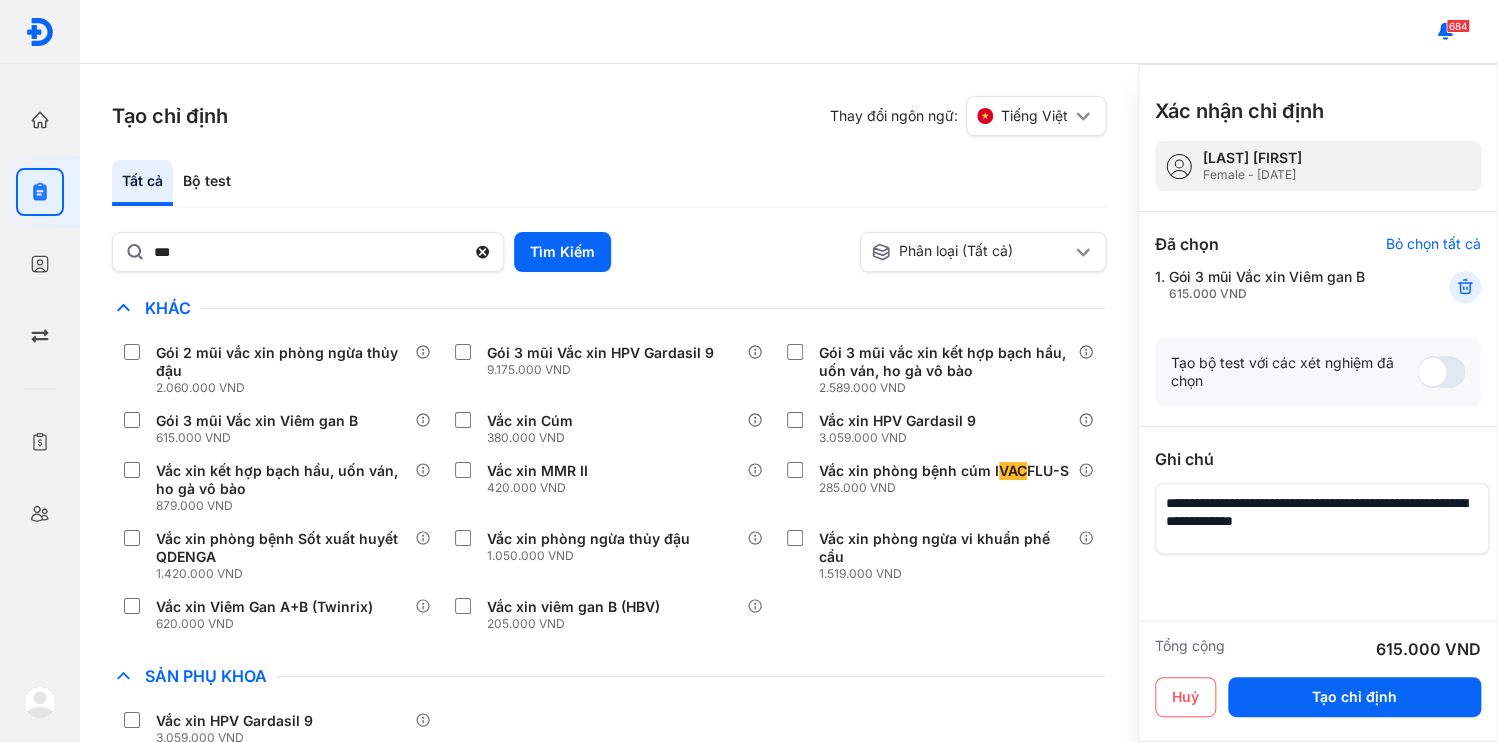 drag, startPoint x: 1156, startPoint y: 445, endPoint x: 1300, endPoint y: 462, distance: 145 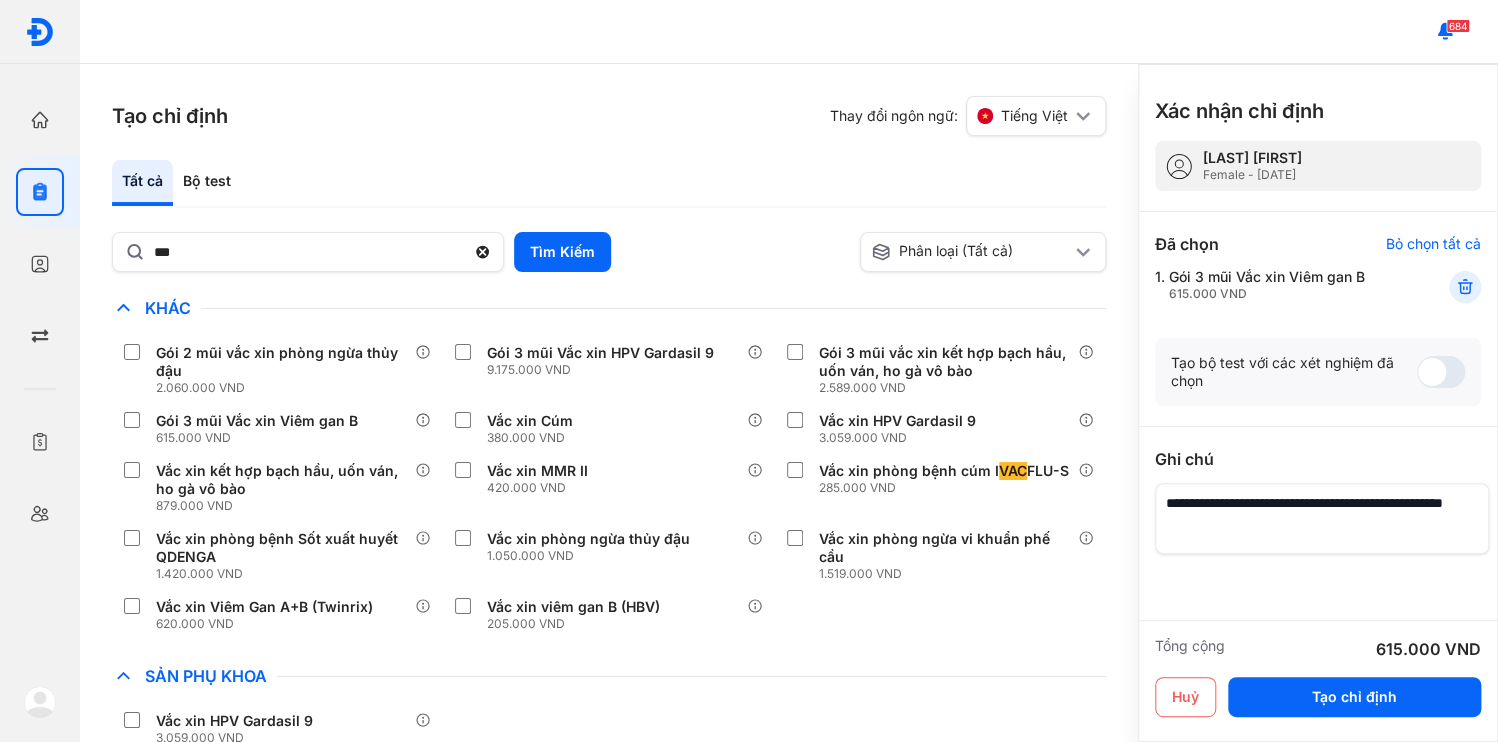 click at bounding box center [1322, 518] 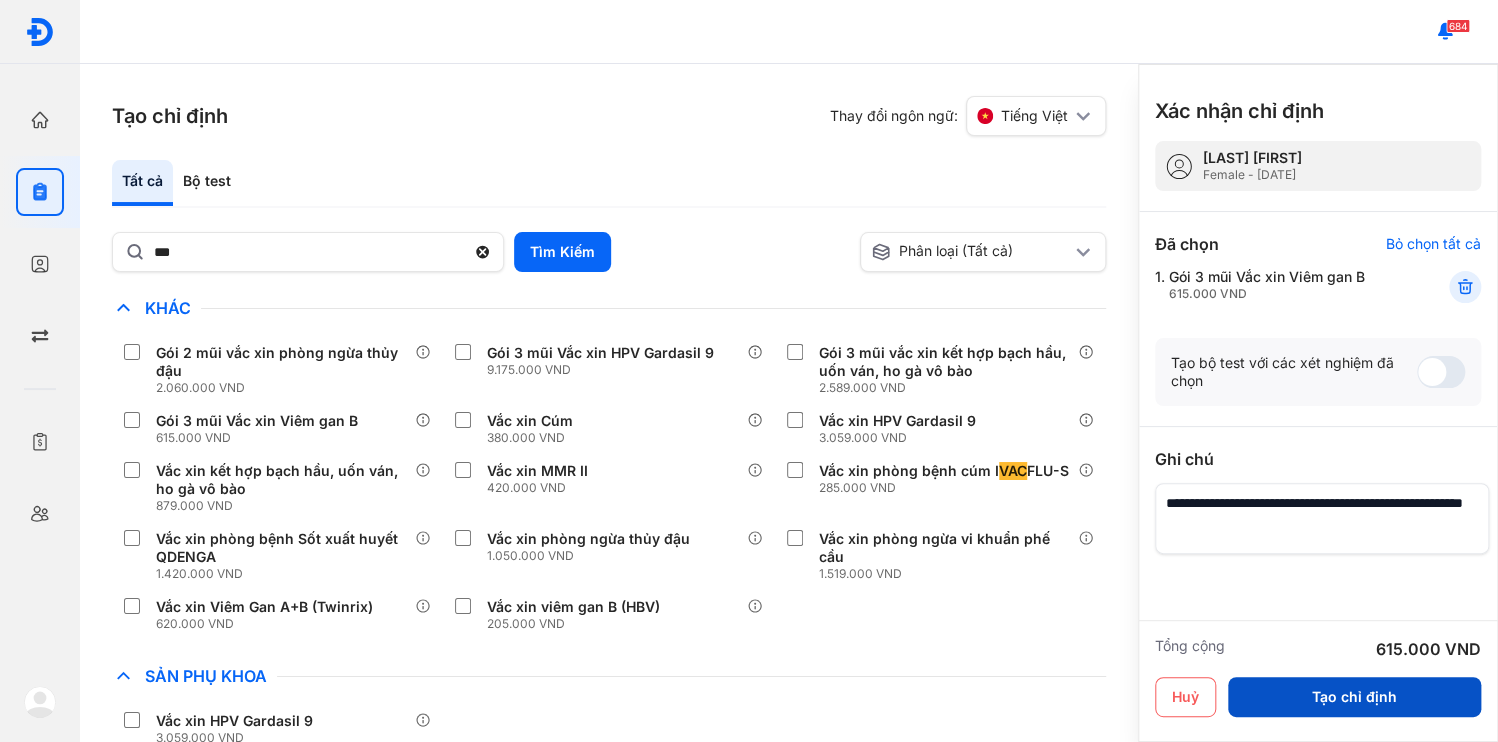 type on "**********" 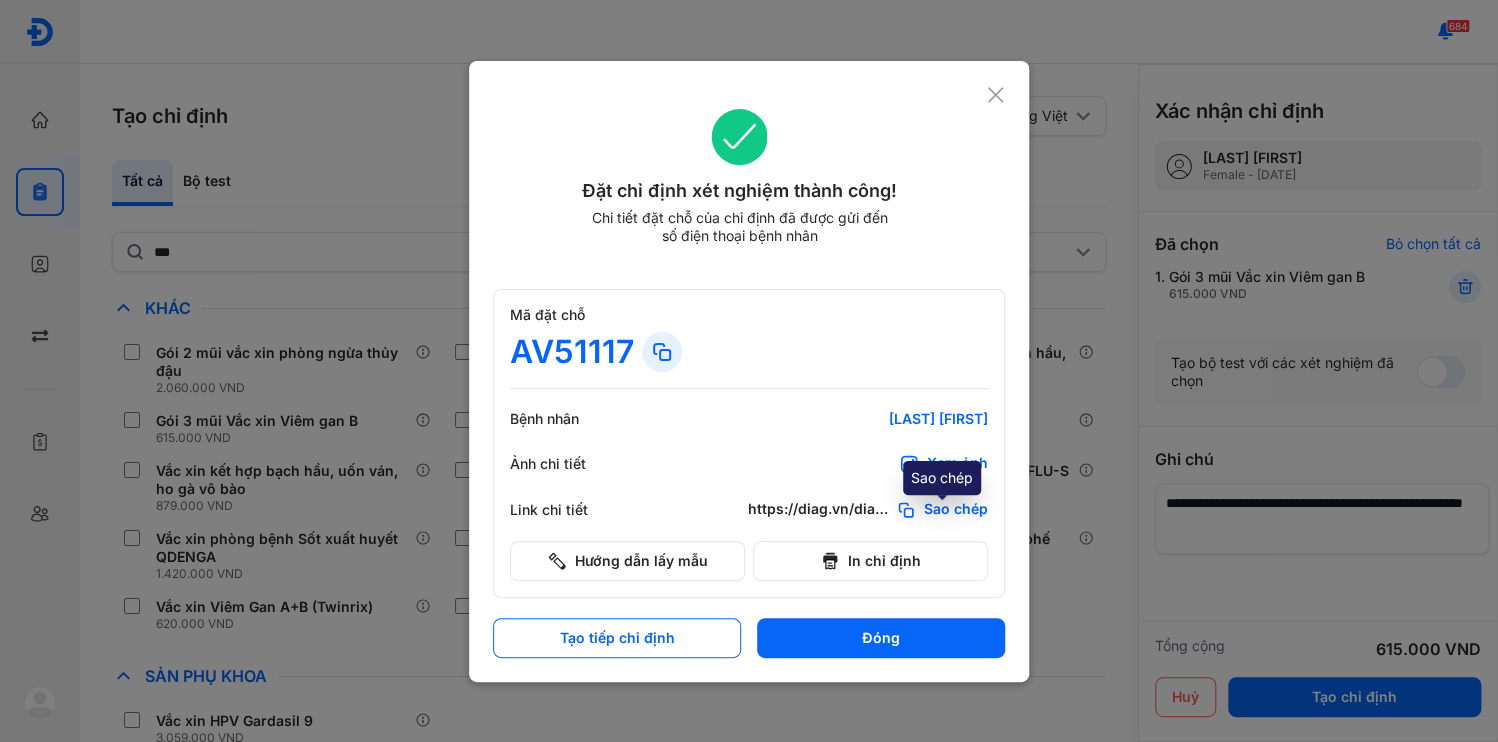 click on "Sao chép" 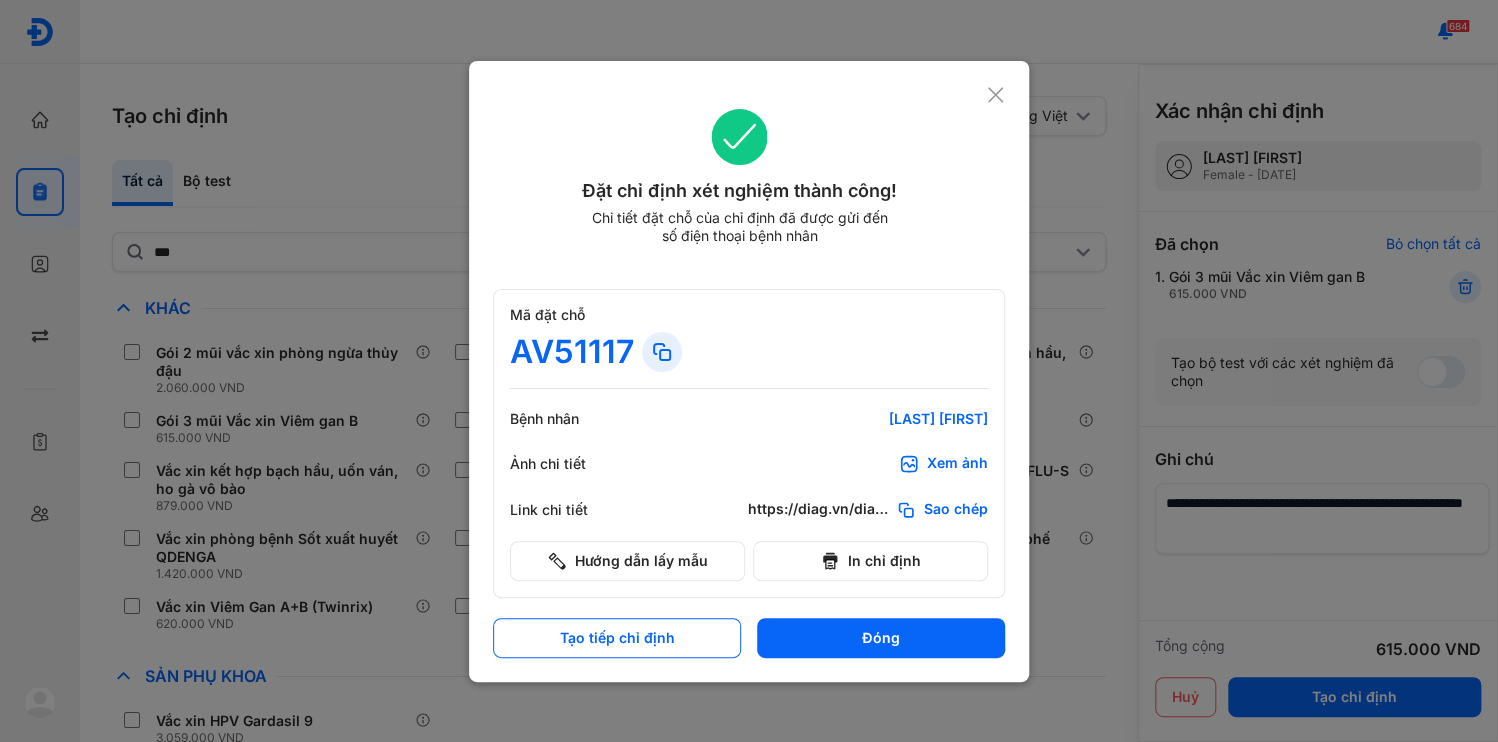 click on "Đóng" at bounding box center [881, 638] 